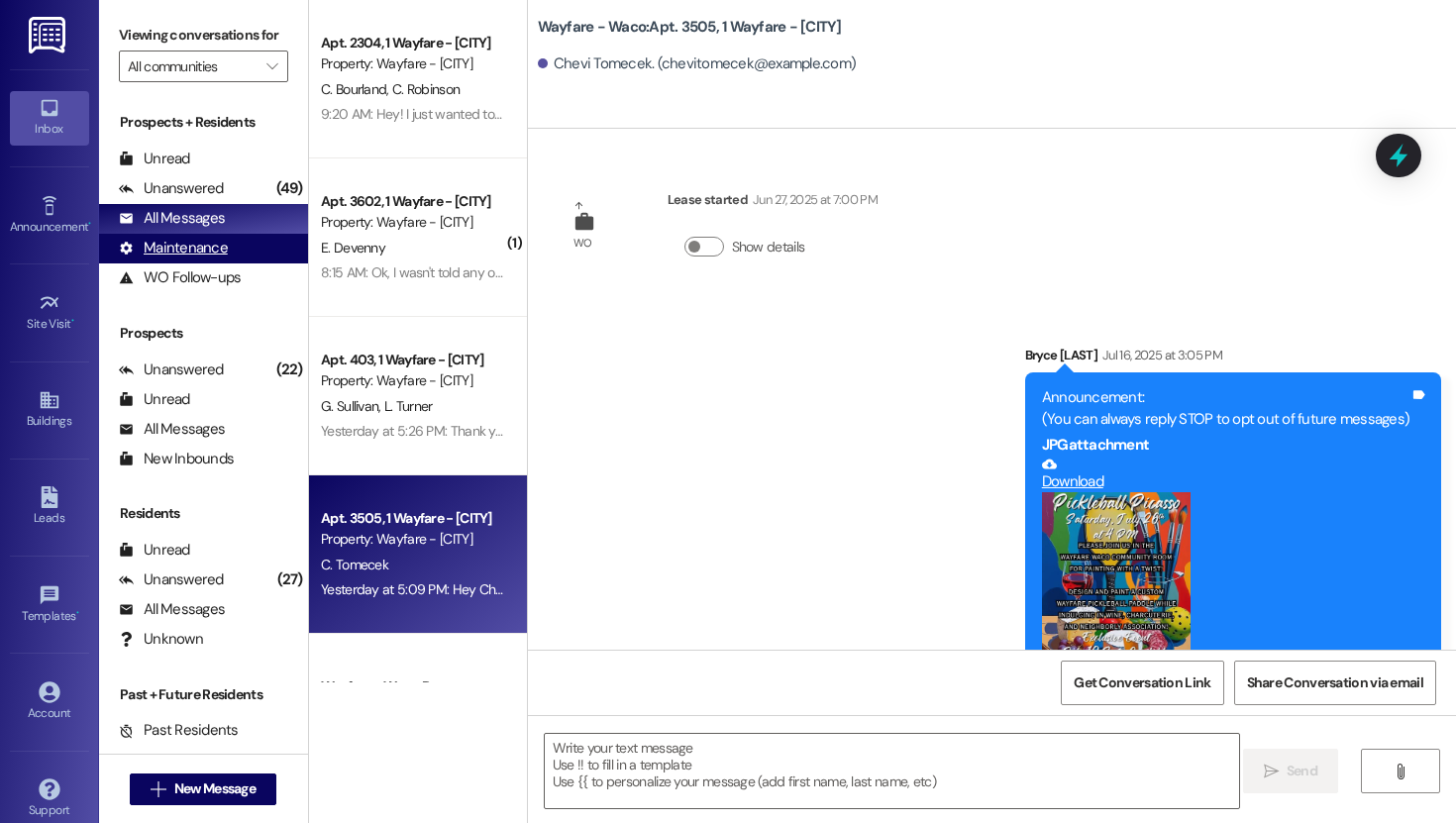 scroll, scrollTop: 0, scrollLeft: 0, axis: both 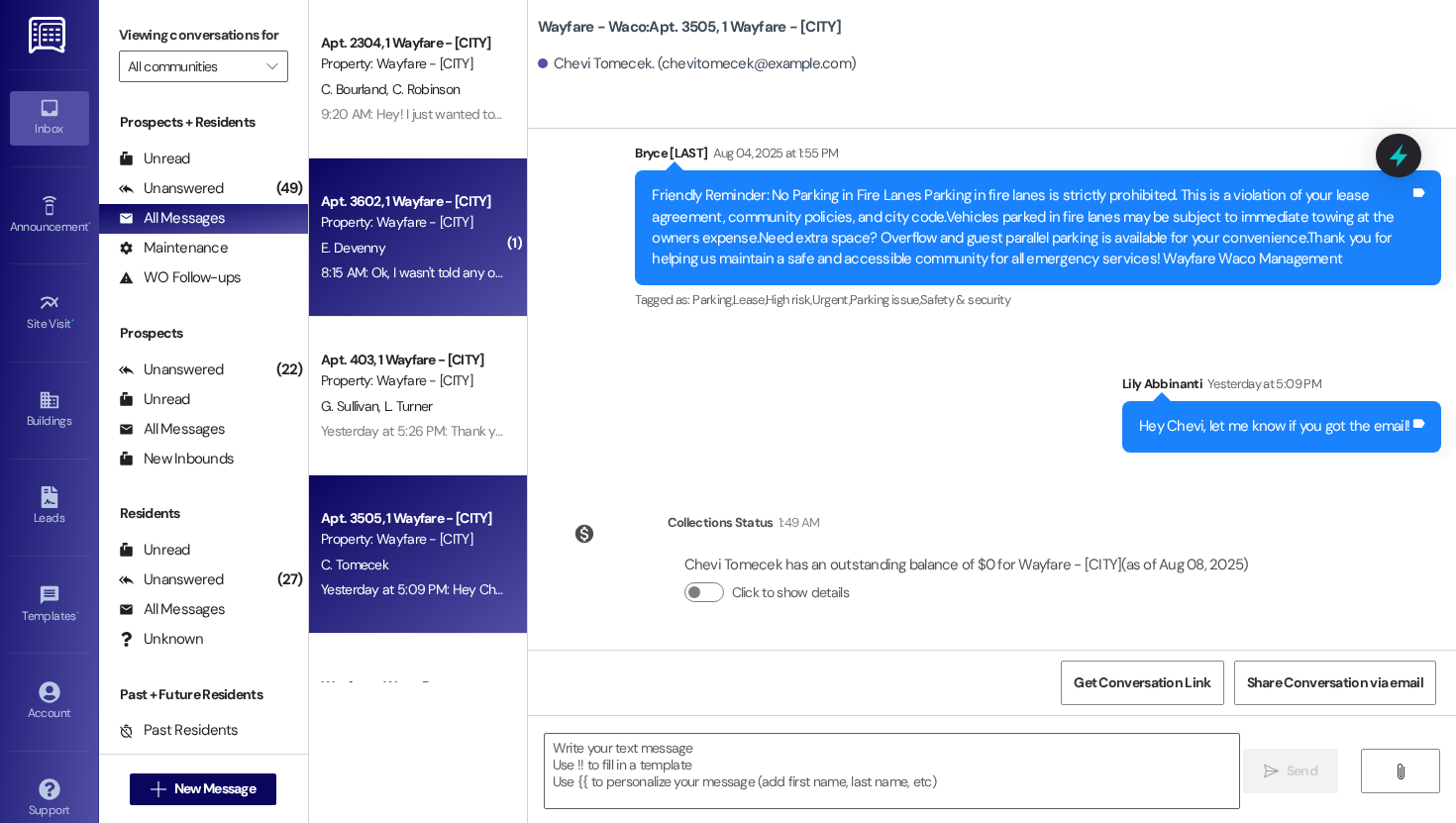 click on "Property: Wayfare - [CITY]" at bounding box center (412, 222) 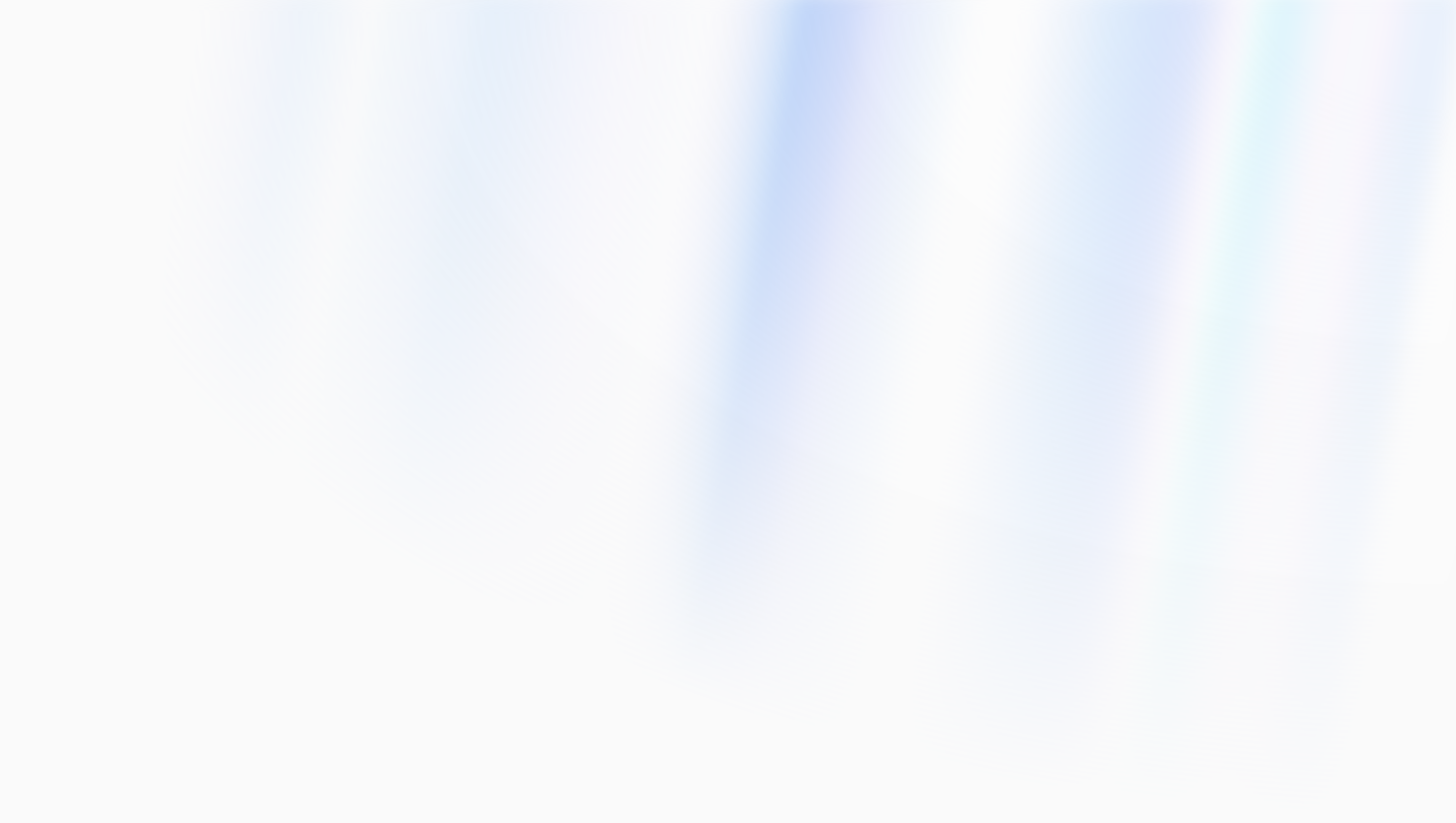 scroll, scrollTop: 0, scrollLeft: 0, axis: both 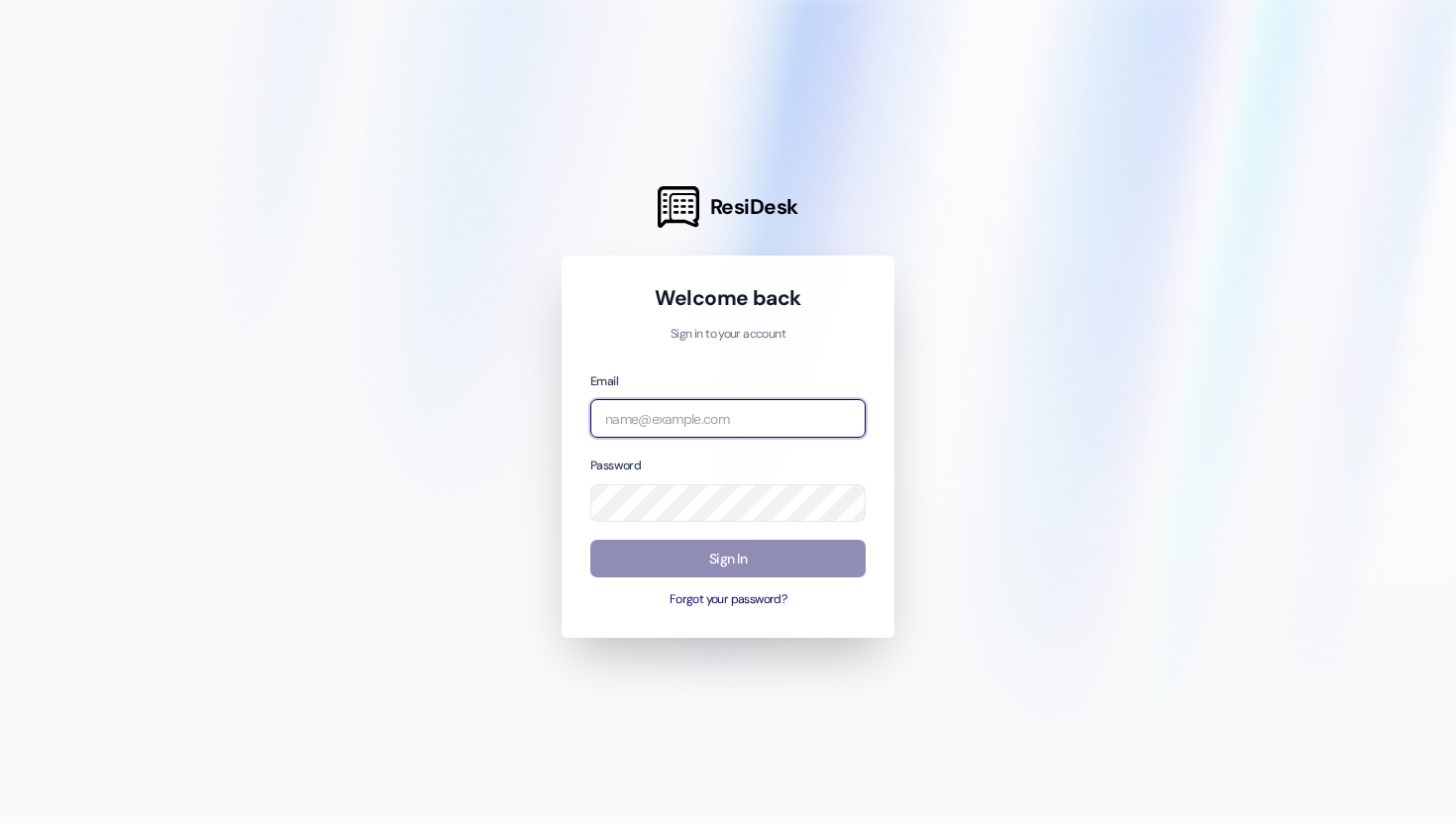 type on "[USERNAME]@[DOMAIN].com" 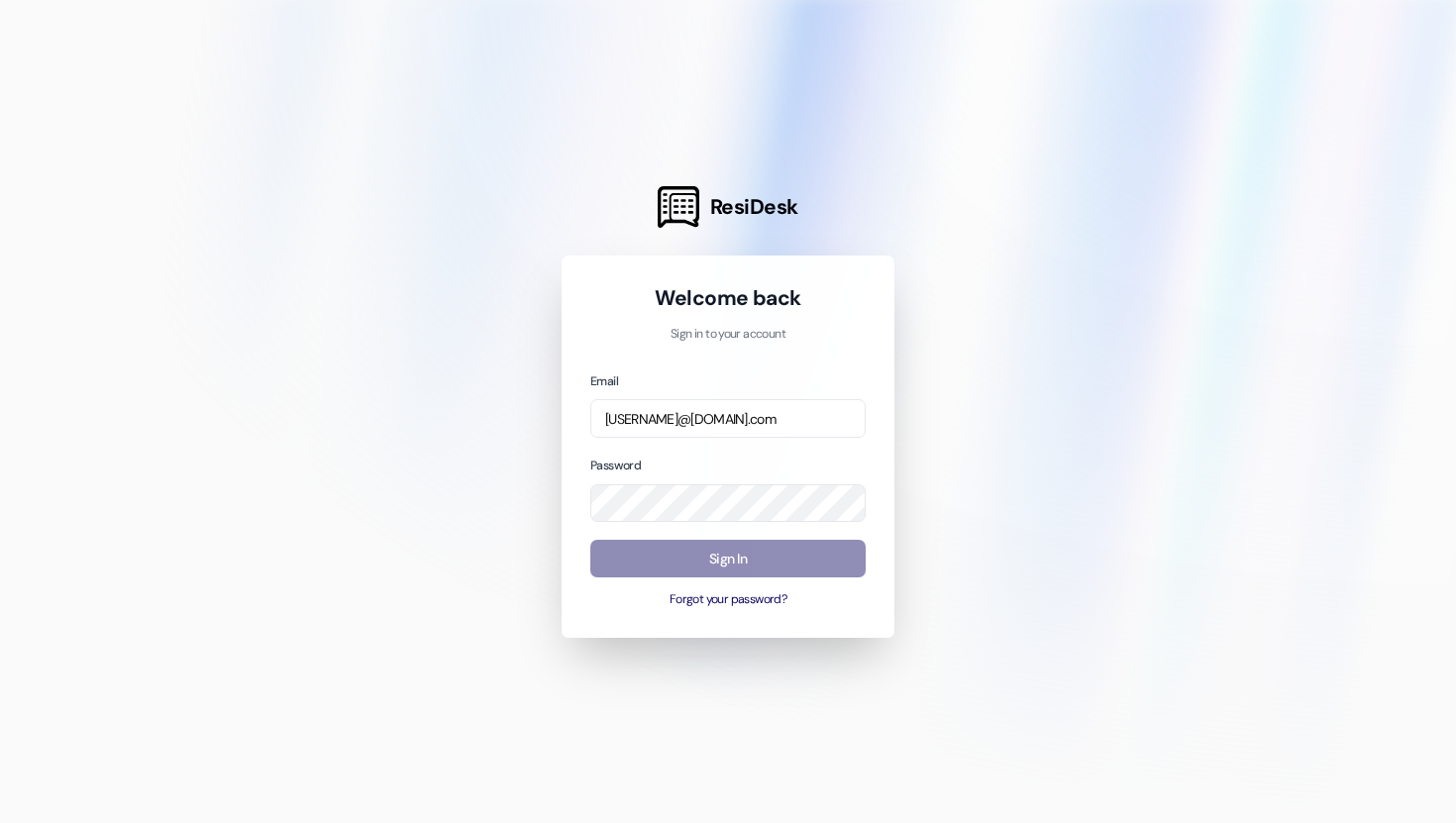 click on "Sign In" at bounding box center (728, 559) 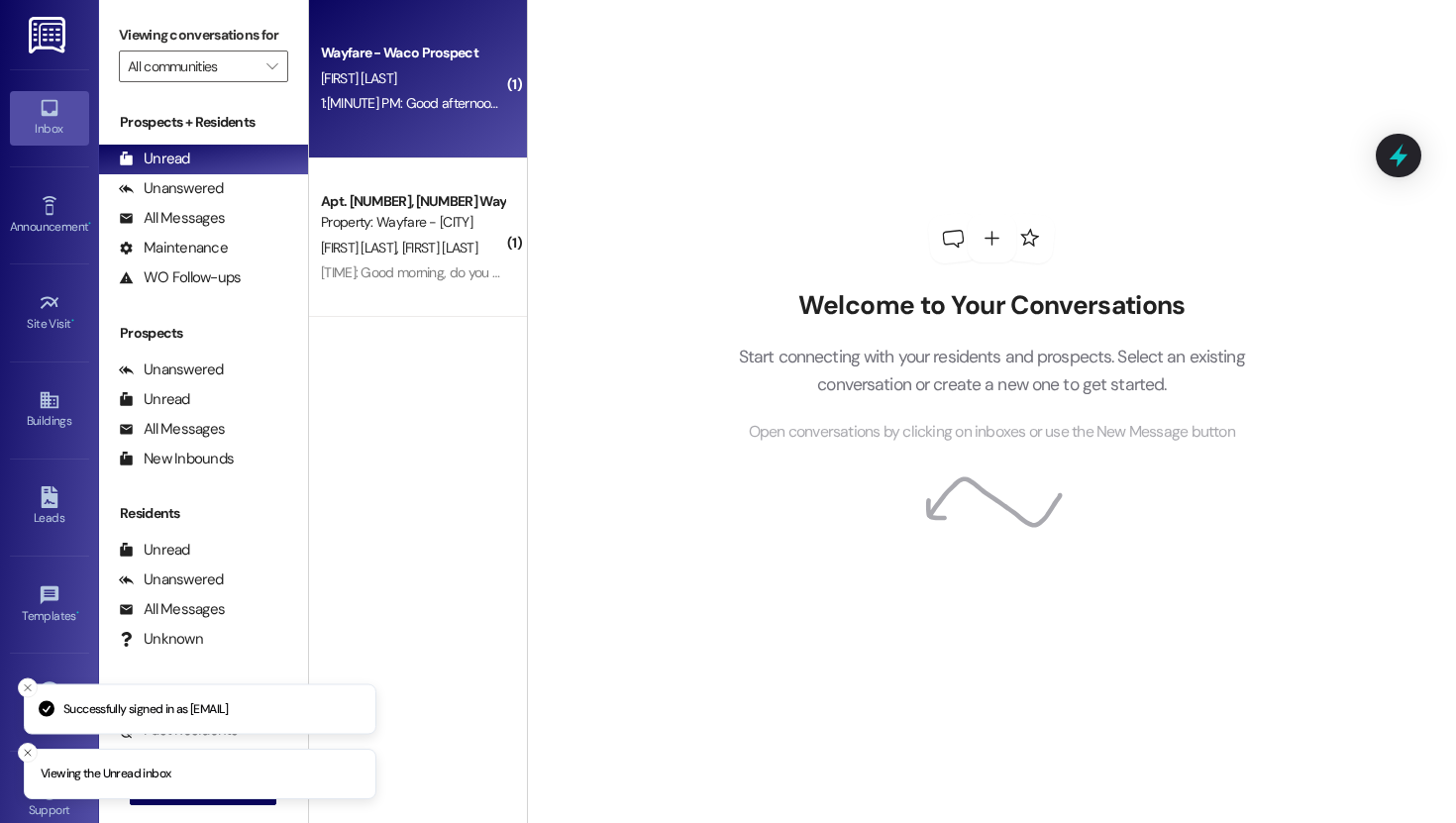 click on "[FIRST] [LAST]" at bounding box center [412, 78] 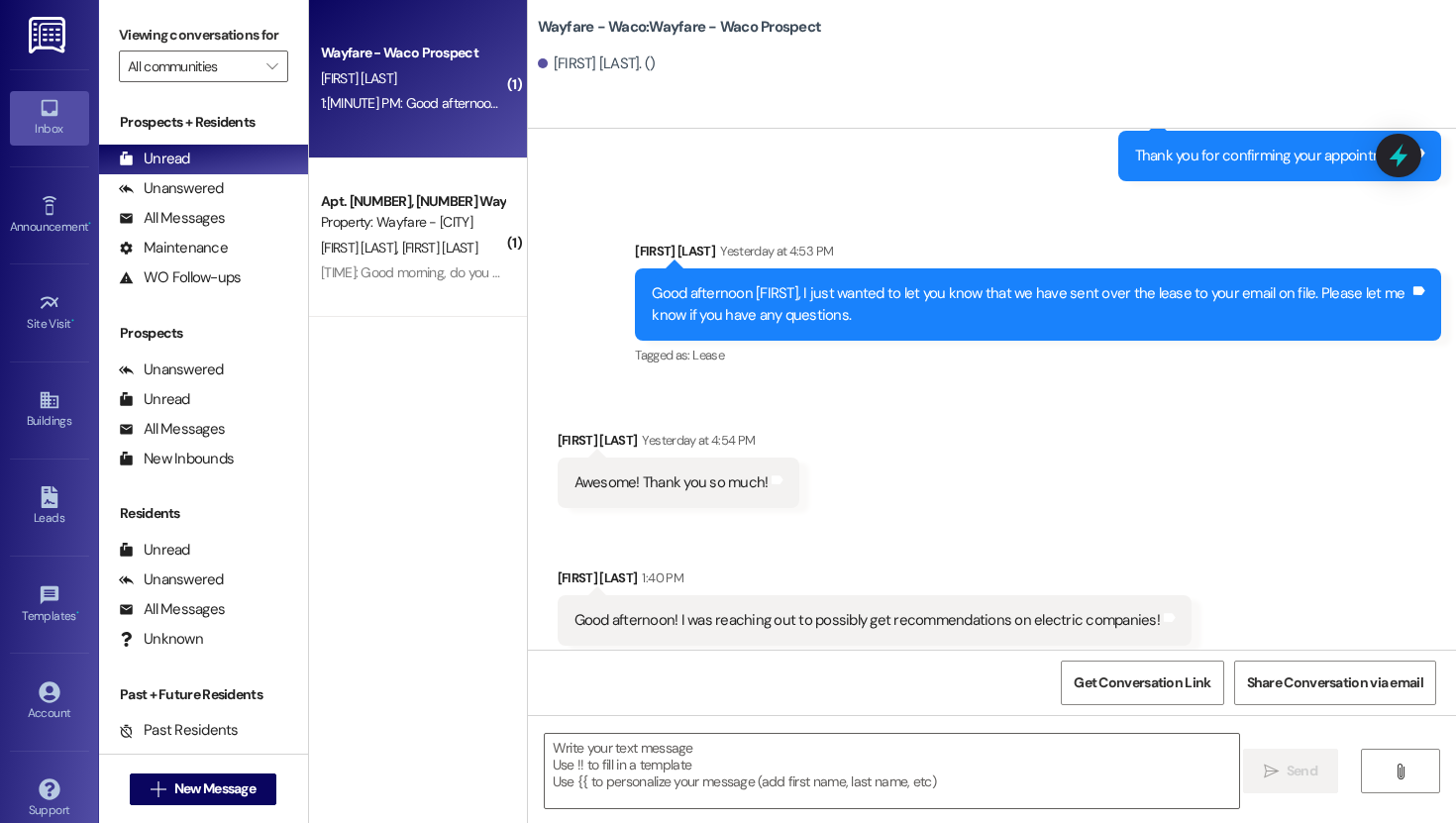 scroll, scrollTop: 394, scrollLeft: 0, axis: vertical 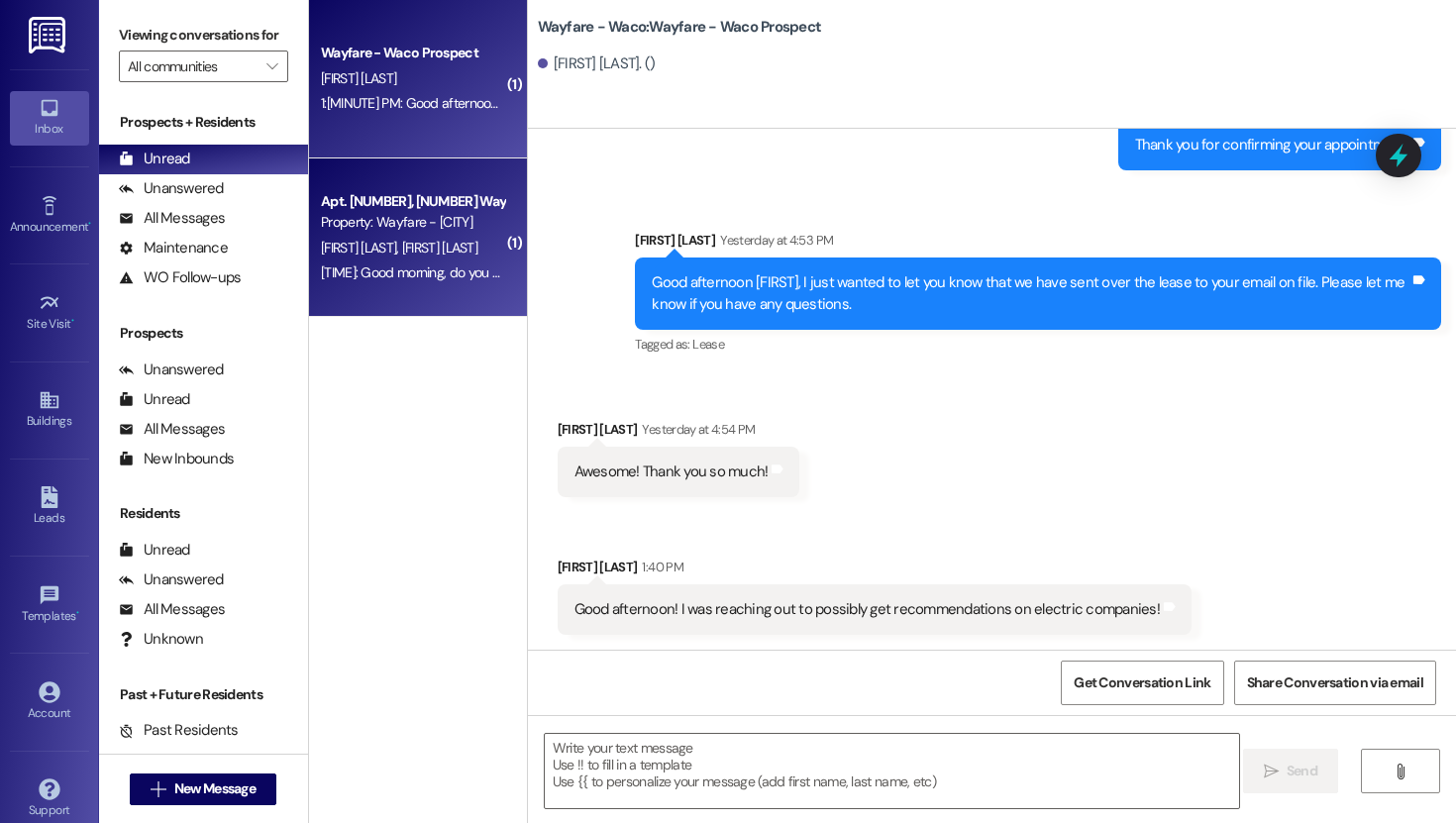 click on "Apt. 1902, 1 Wayfare - [CITY] Property: Wayfare - [CITY] I. [LAST] E. [LAST] [TIME]: Good morning, do you have an updated day from maintenance to come fix the lock?  [TIME]: Good morning, do you have an updated day from maintenance to come fix the lock?" at bounding box center (418, 238) 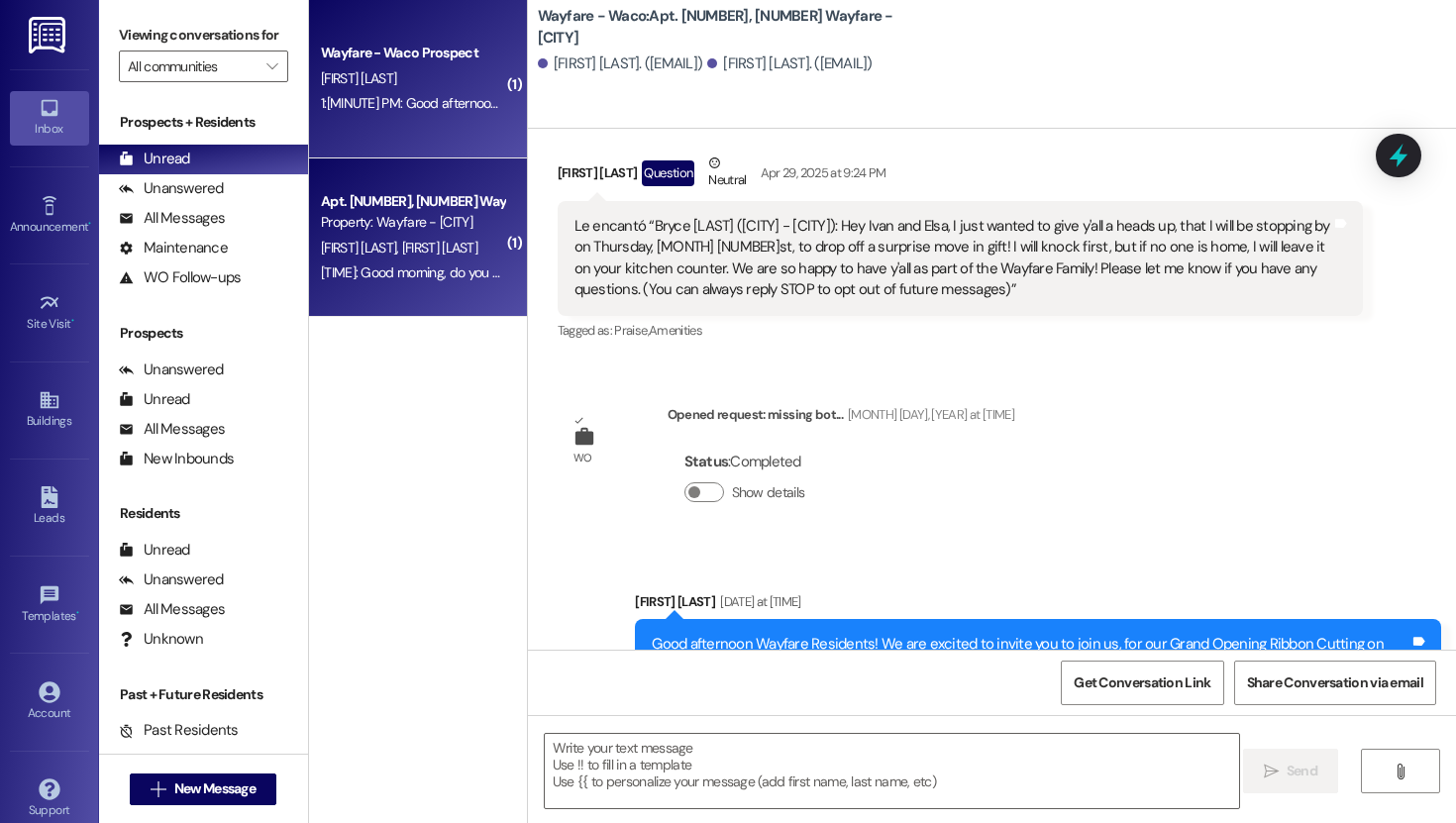 scroll, scrollTop: 11996, scrollLeft: 0, axis: vertical 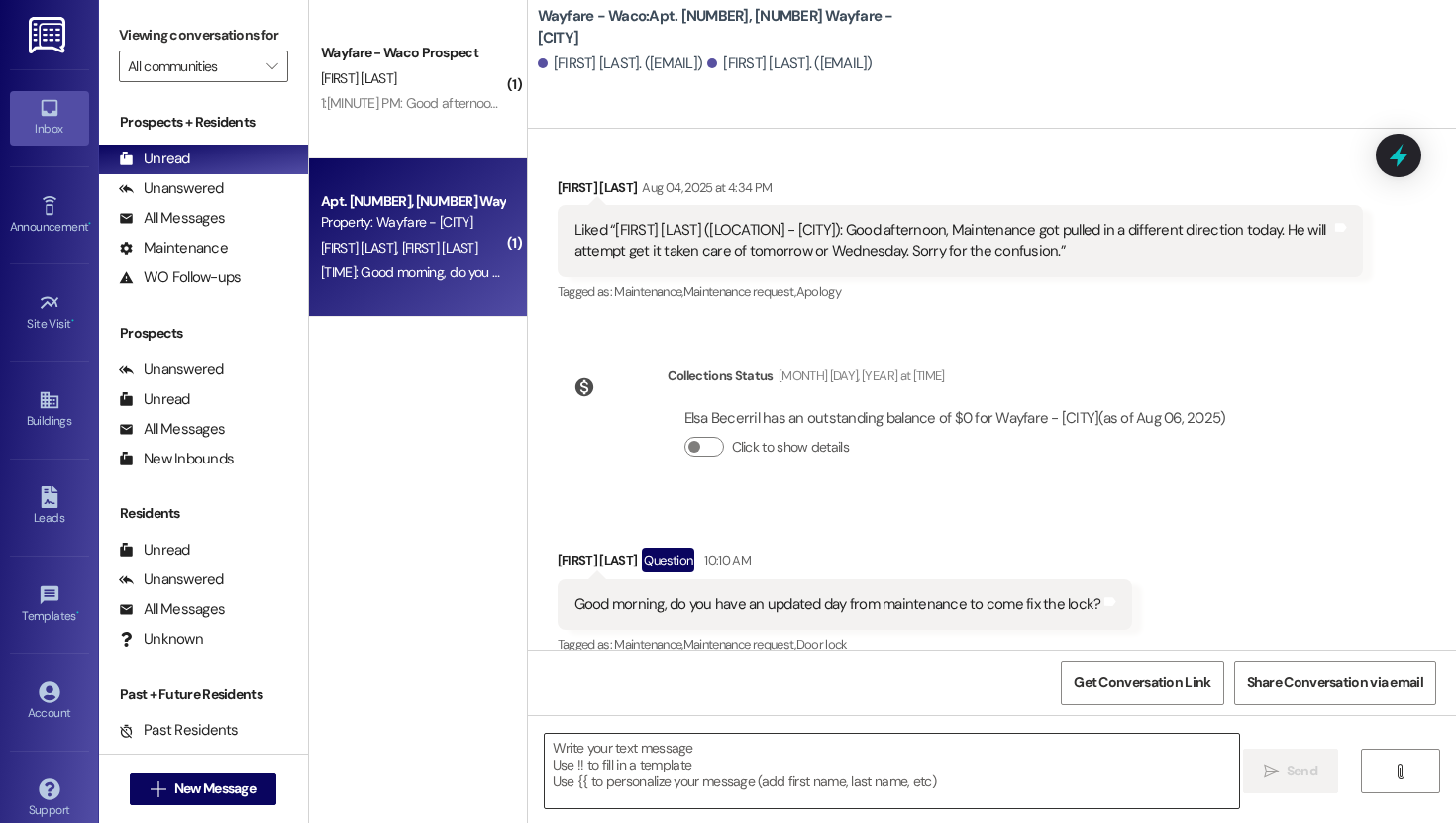 click at bounding box center (891, 771) 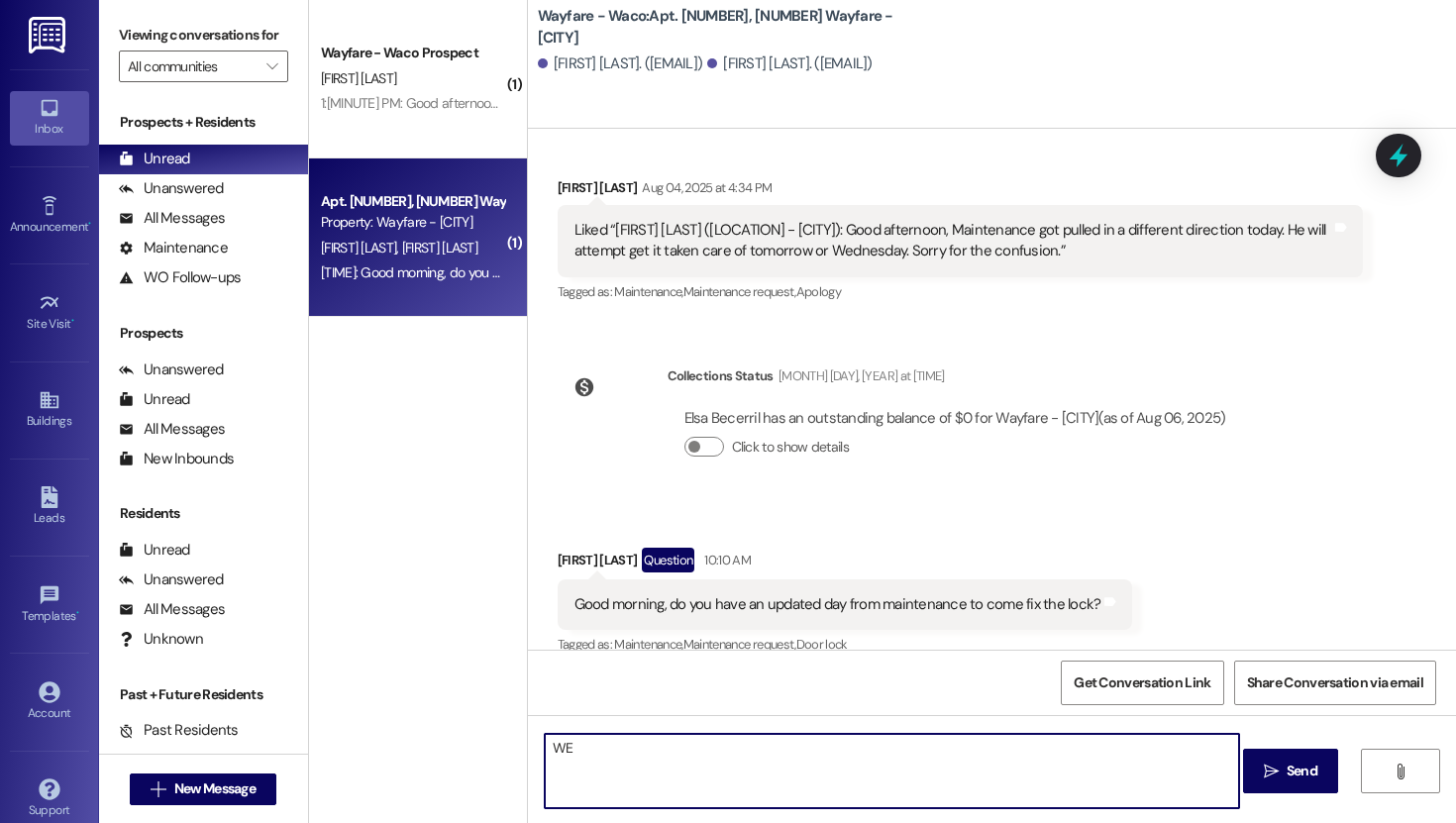 type on "W" 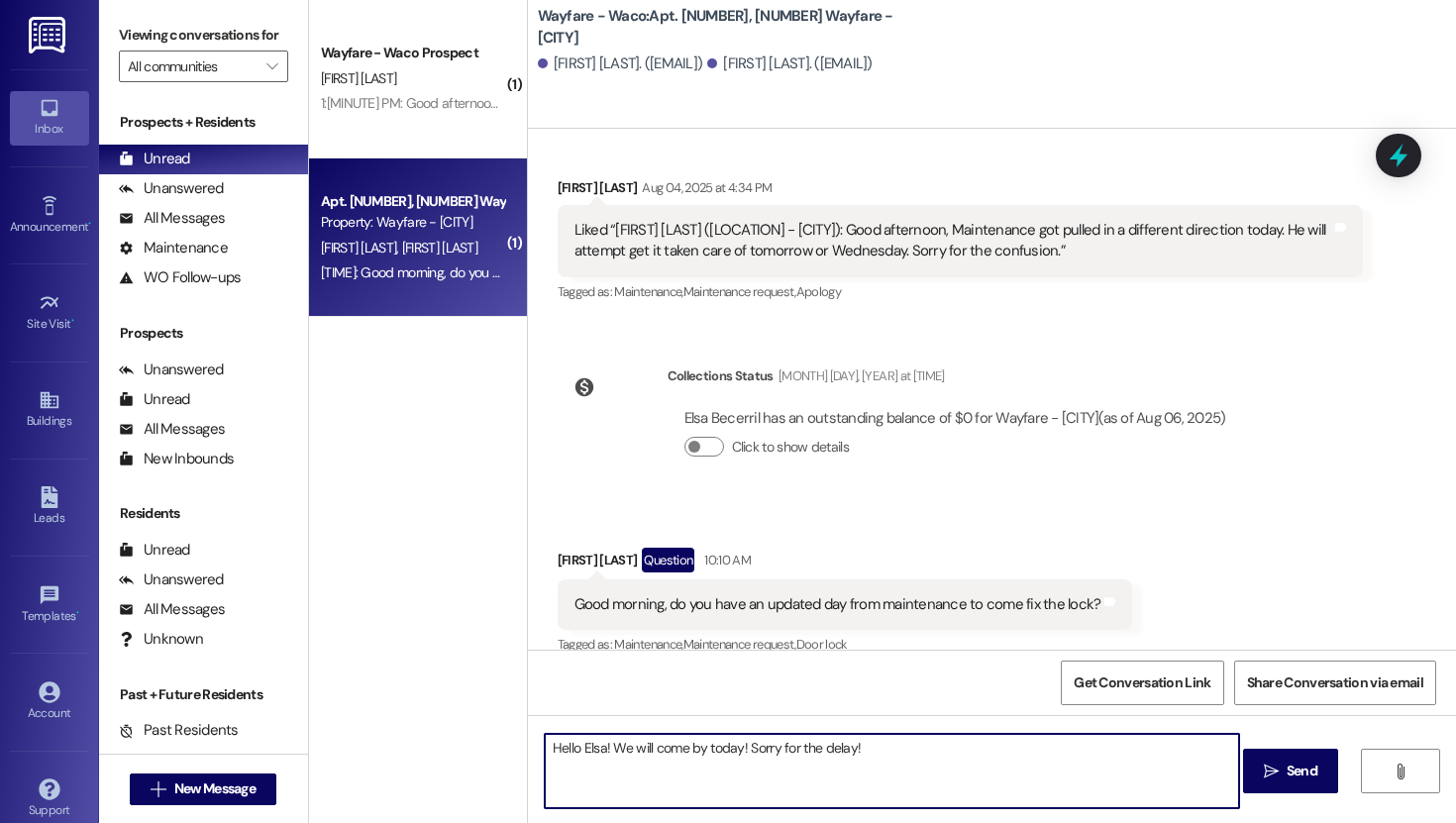 click on "Hello Elsa! We will come by today! Sorry for the delay!" at bounding box center [891, 771] 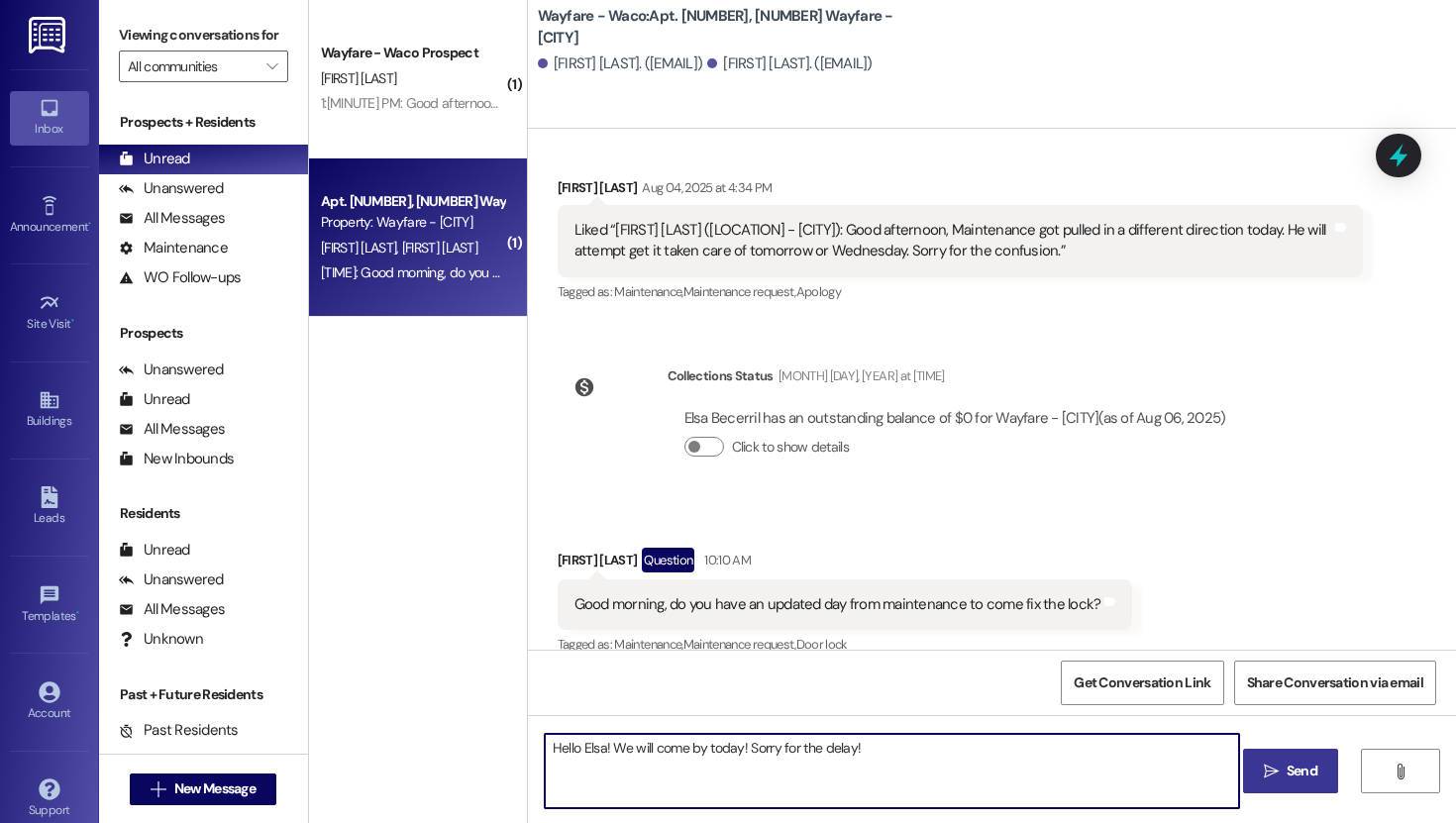 type on "Hello Elsa! We will come by today! Sorry for the delay!" 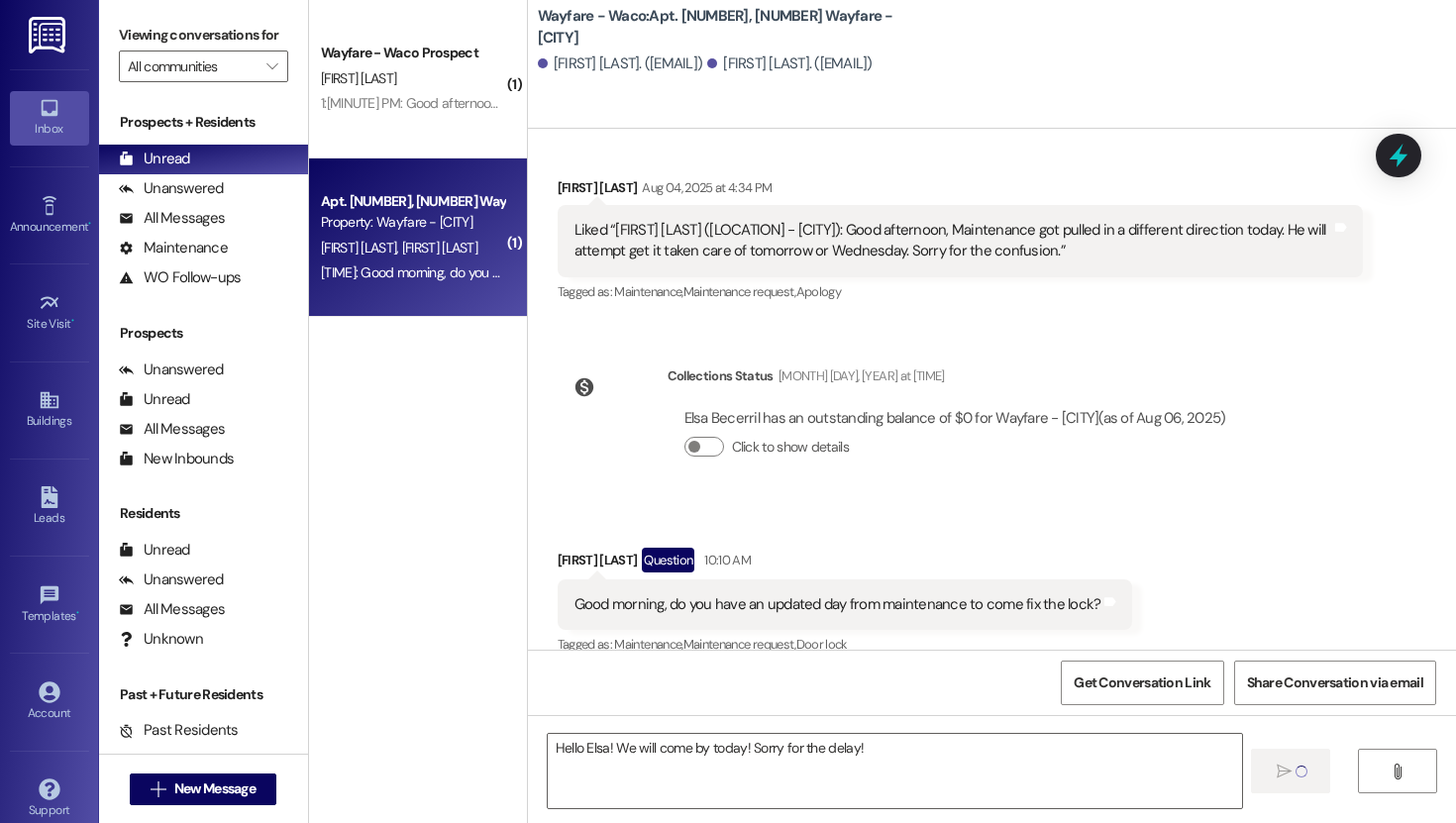 type 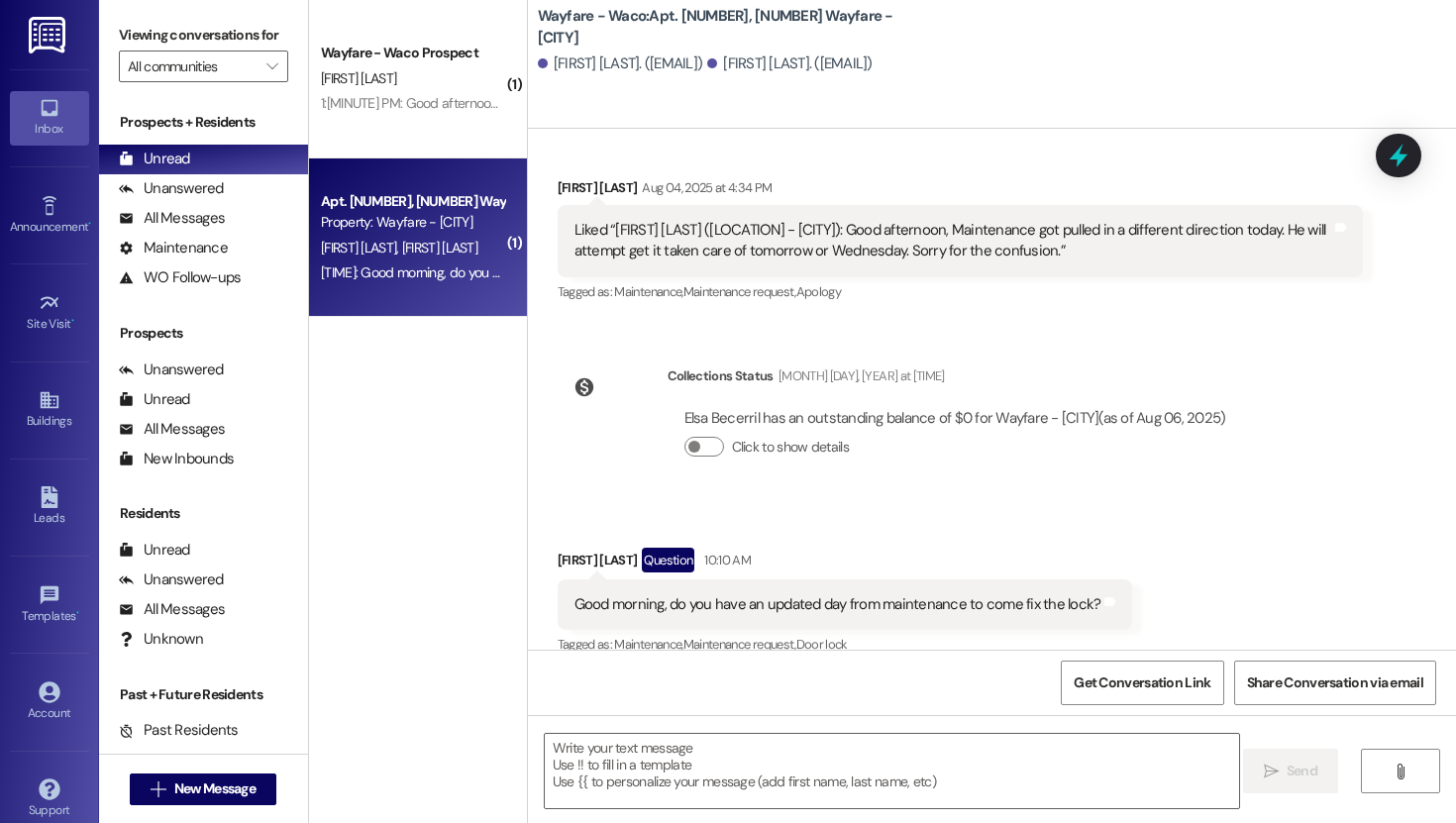 scroll, scrollTop: 11995, scrollLeft: 0, axis: vertical 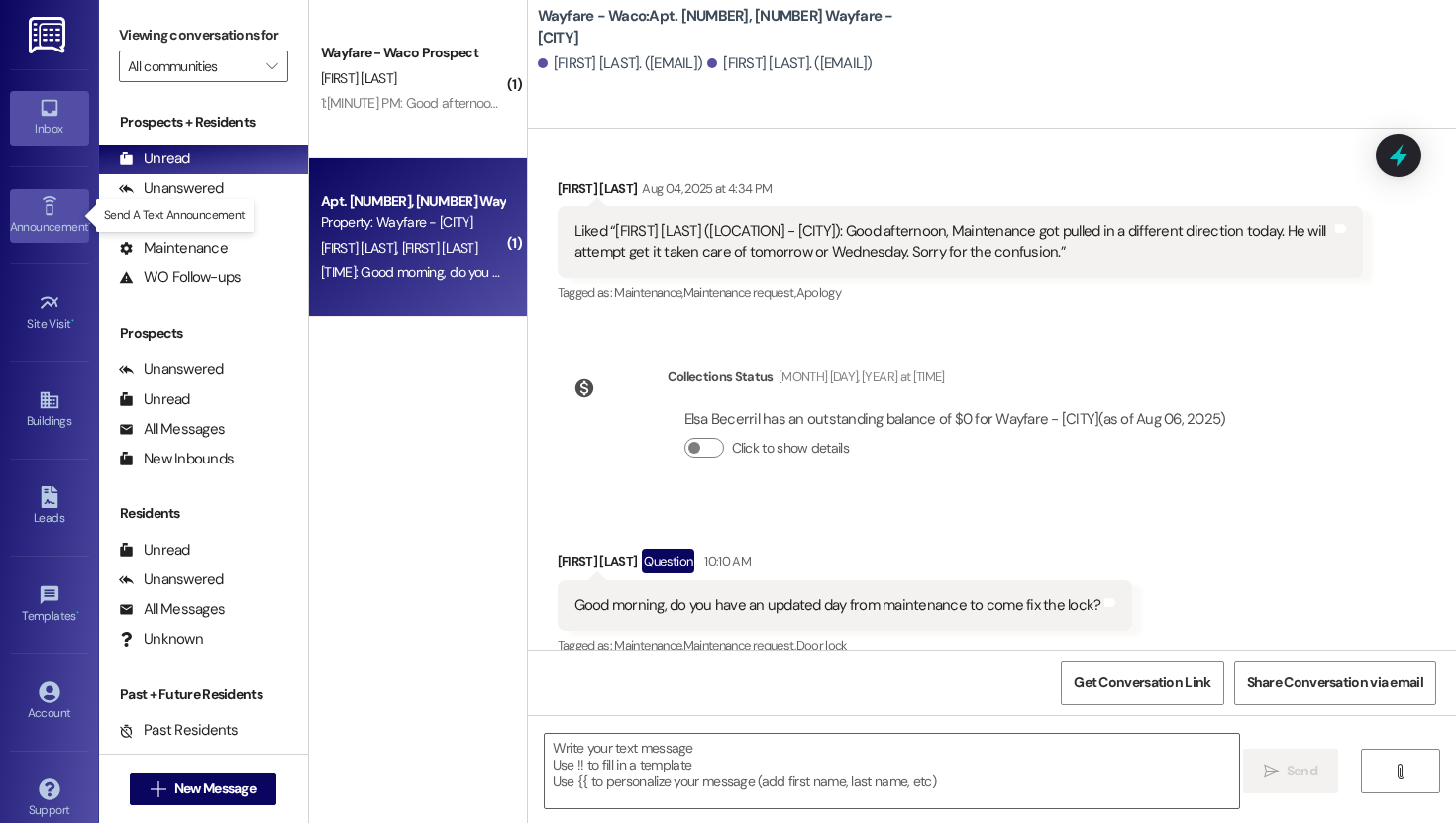 click 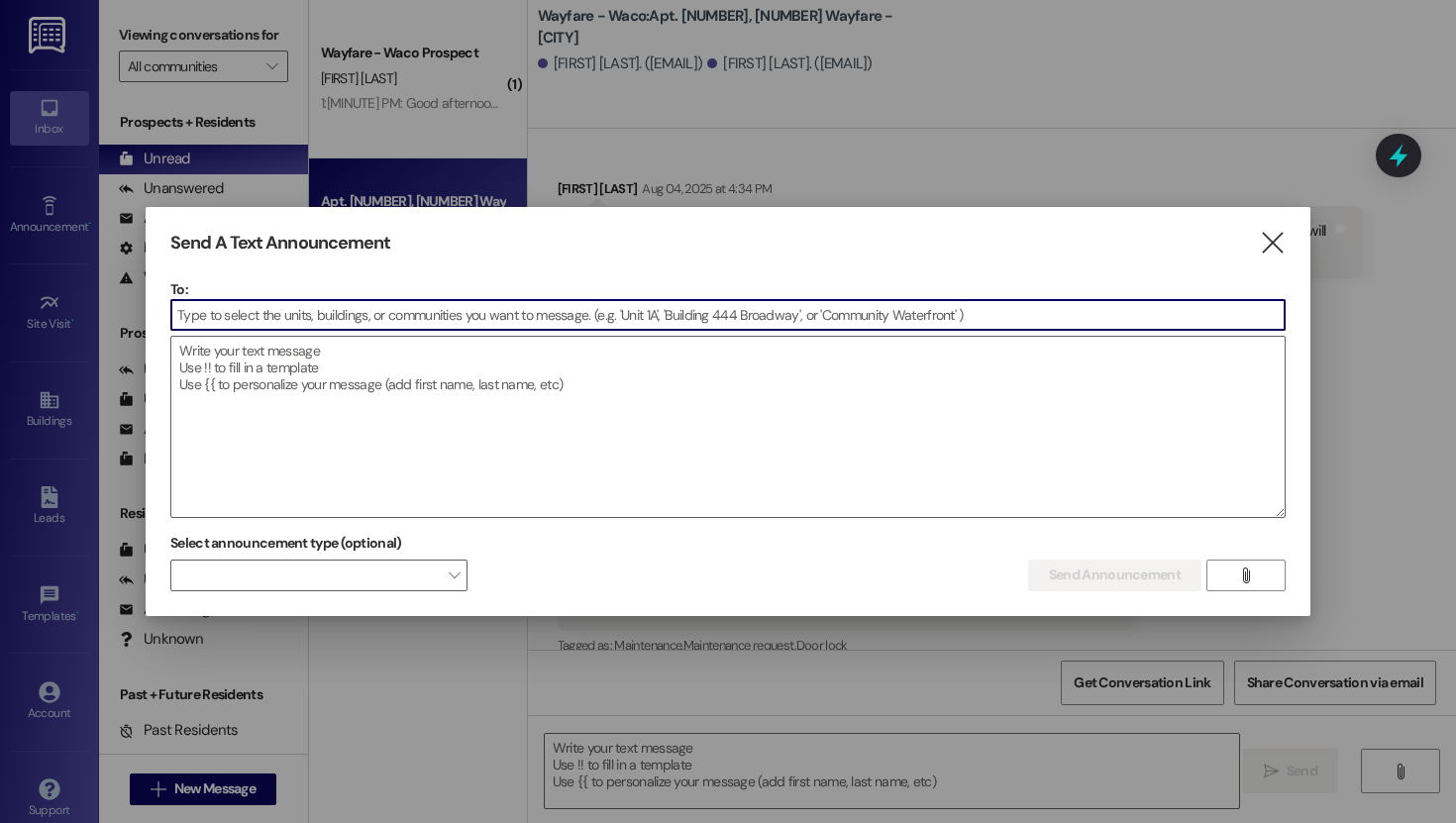click at bounding box center (728, 315) 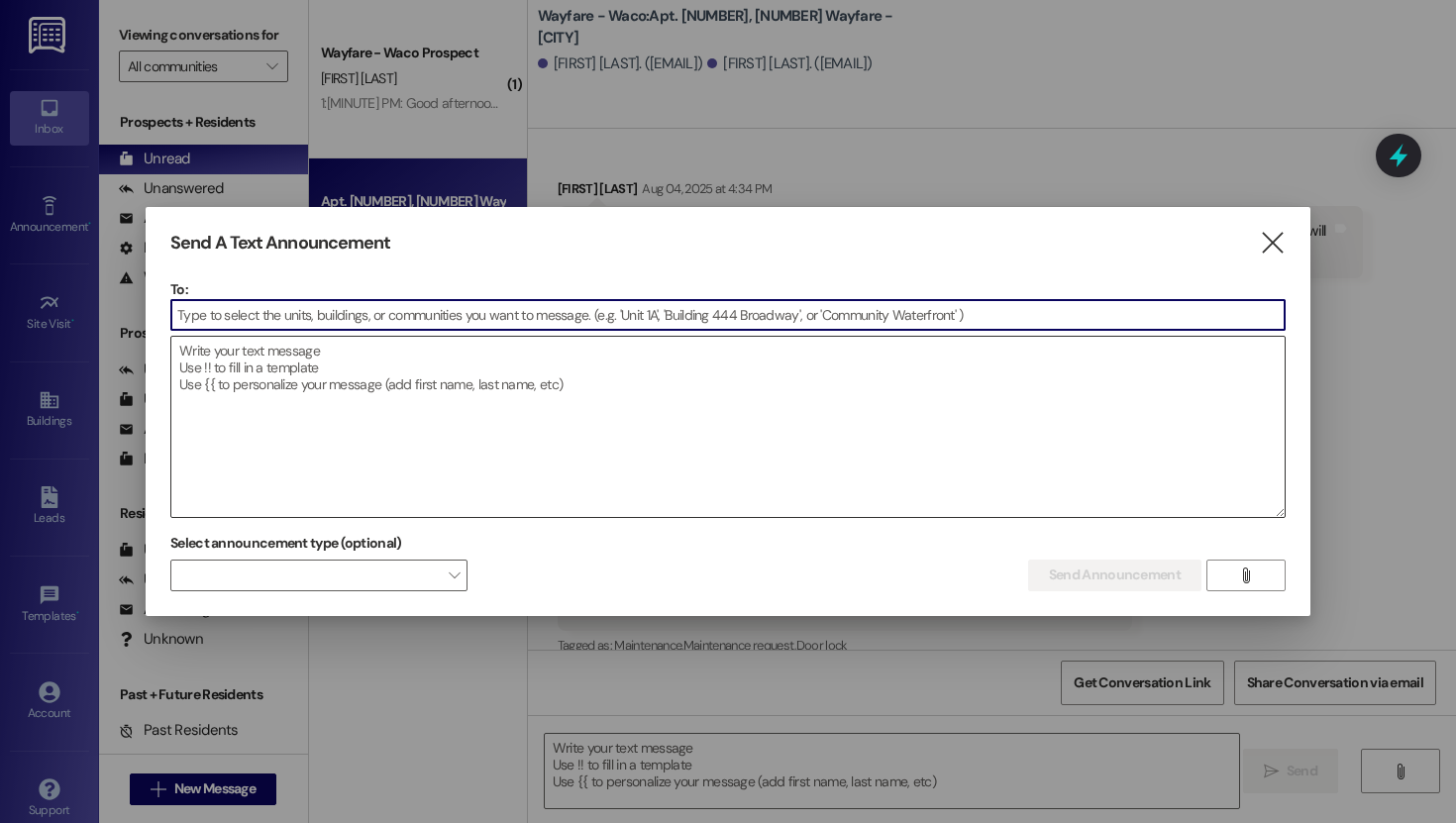 click at bounding box center [728, 427] 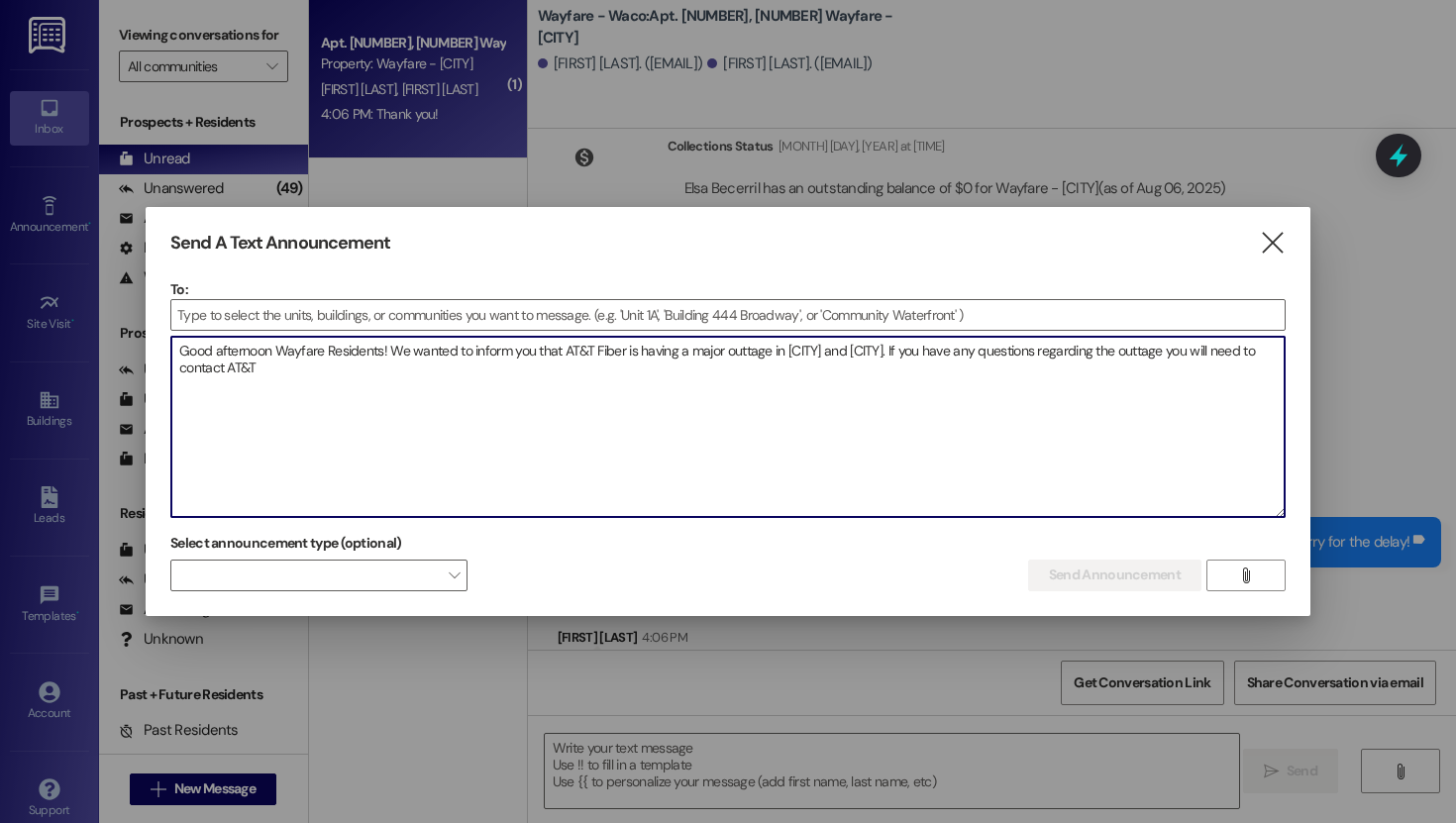 scroll, scrollTop: 12272, scrollLeft: 0, axis: vertical 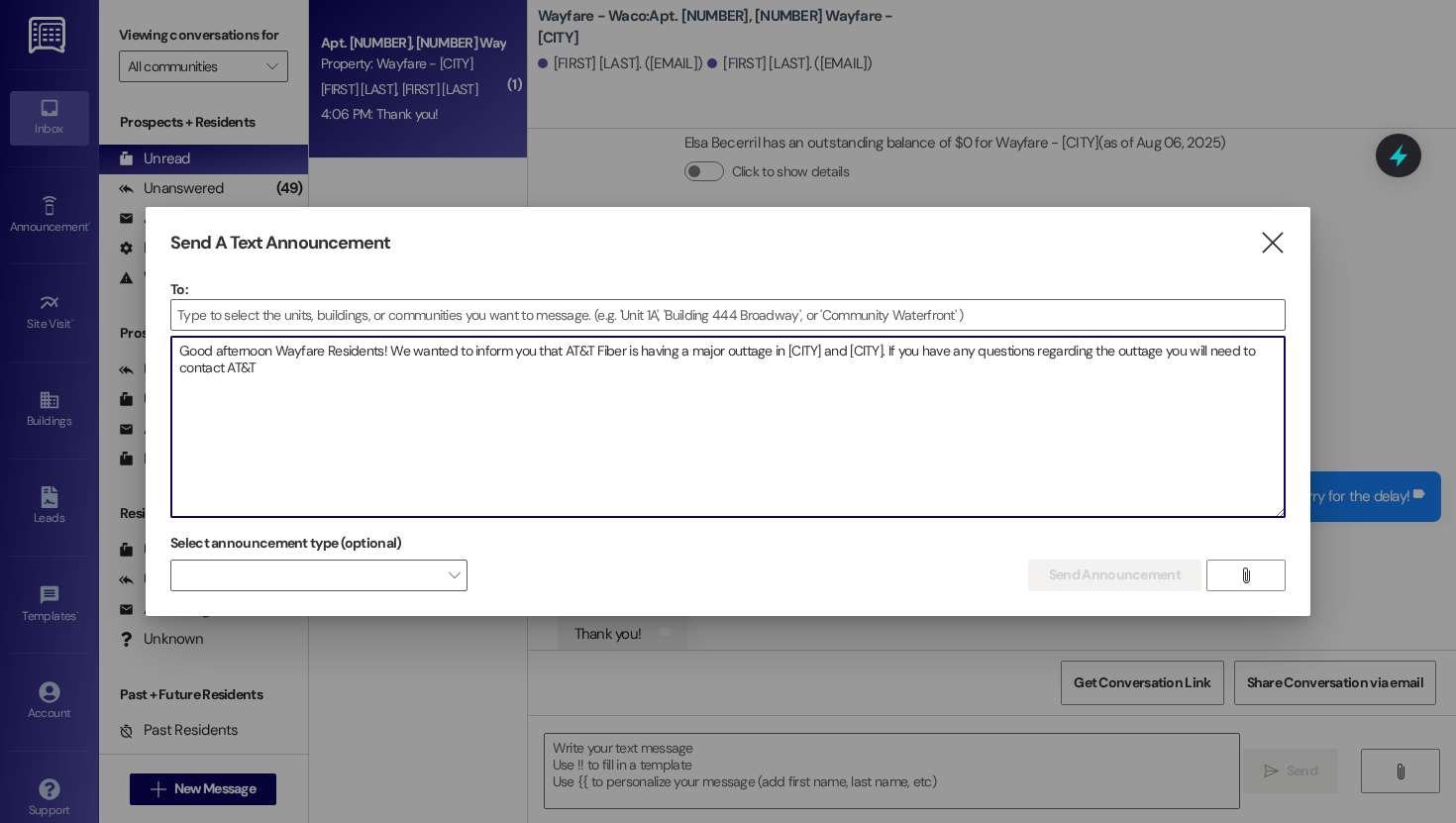 click on "Good afternoon Wayfare Residents! We wanted to inform you that AT&T Fiber is having a major outtage in [CITY] and [CITY]. If you have any questions regarding the outtage you will need to contact AT&T" at bounding box center [728, 427] 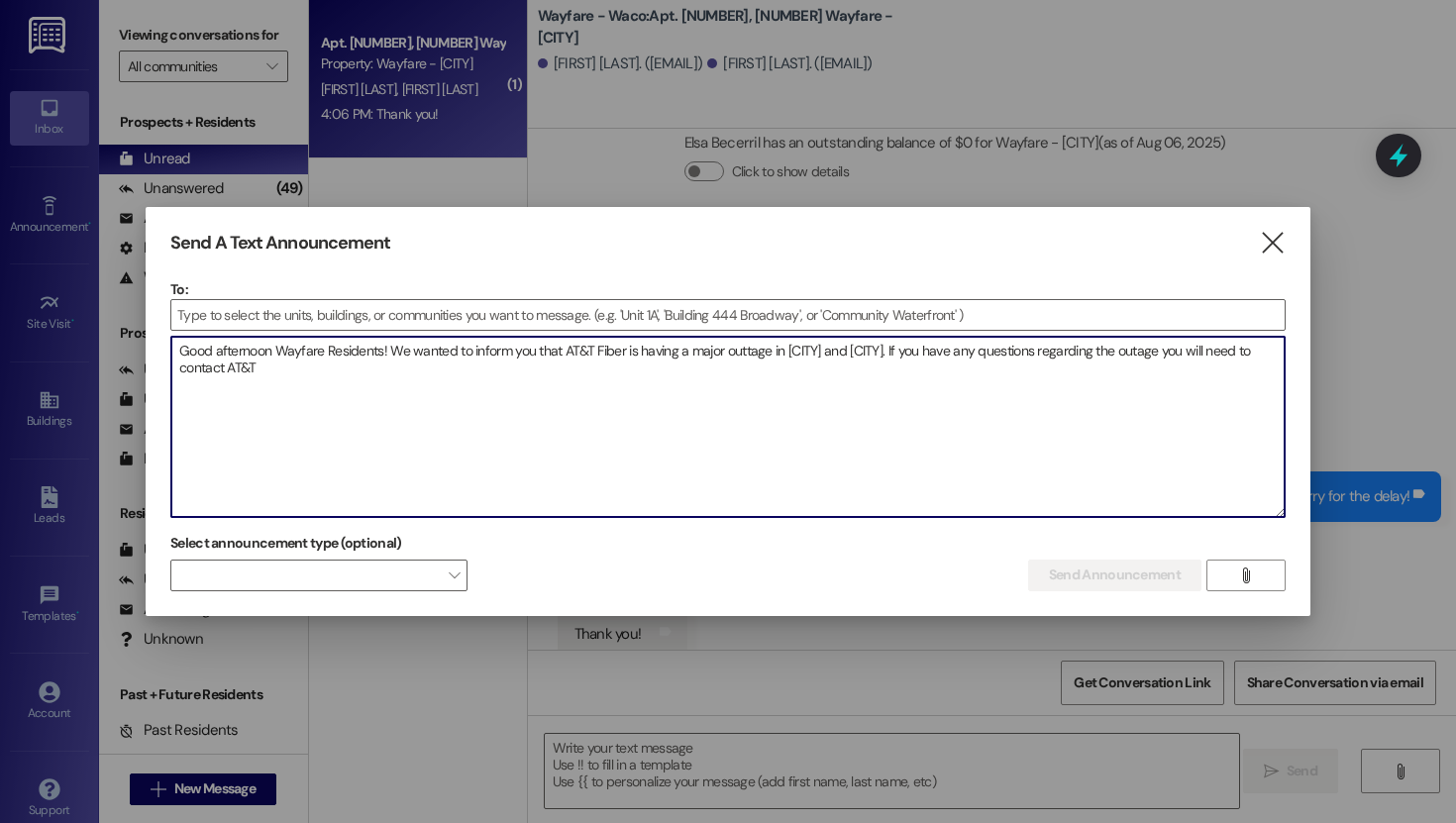 click on "Good afternoon Wayfare Residents! We wanted to inform you that AT&T Fiber is having a major outtage in [CITY] and [CITY]. If you have any questions regarding the outage you will need to contact AT&T" at bounding box center (728, 427) 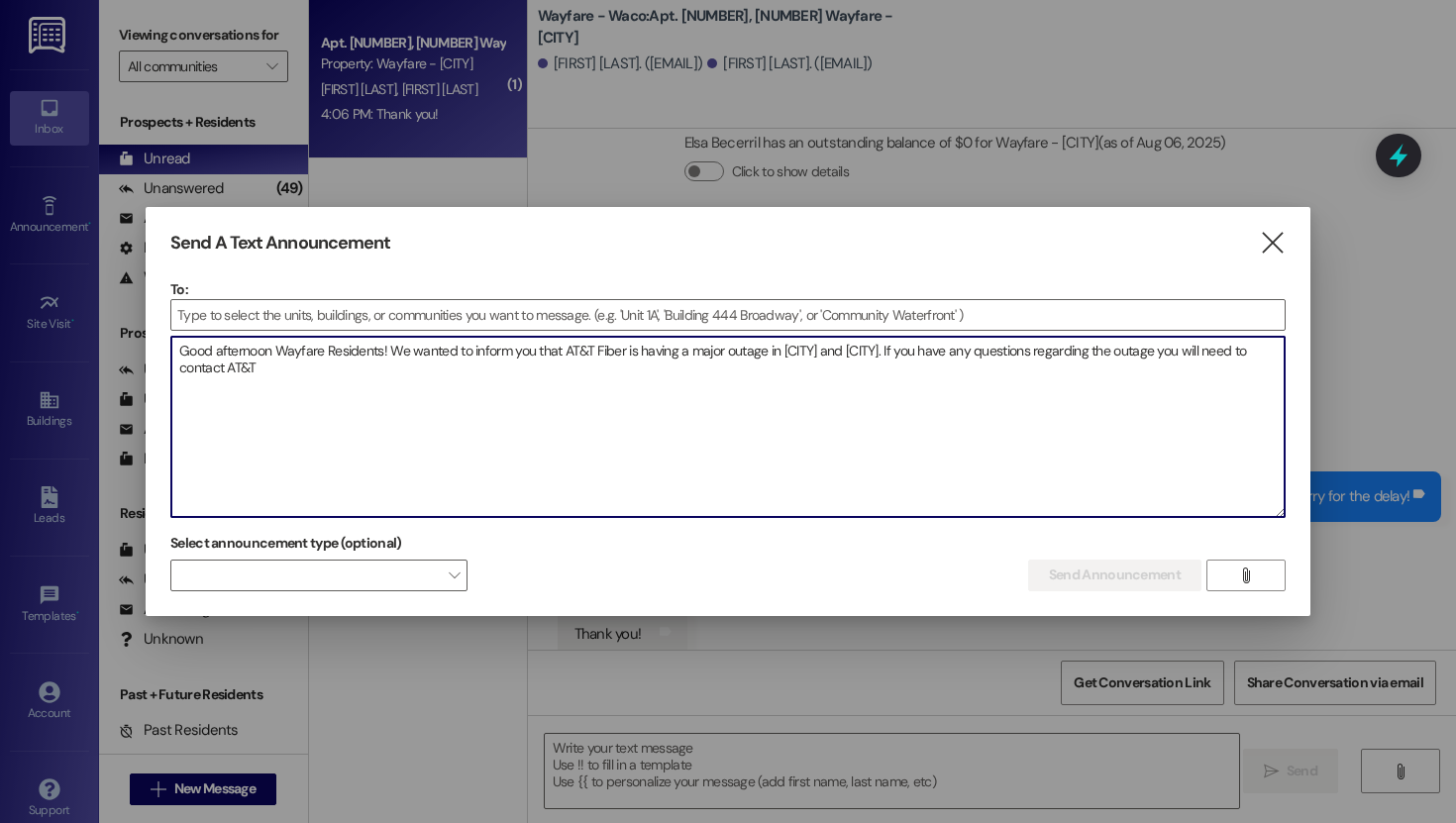 click on "Good afternoon Wayfare Residents! We wanted to inform you that AT&T Fiber is having a major outage in [CITY] and [CITY]. If you have any questions regarding the outage you will need to contact AT&T" at bounding box center [728, 427] 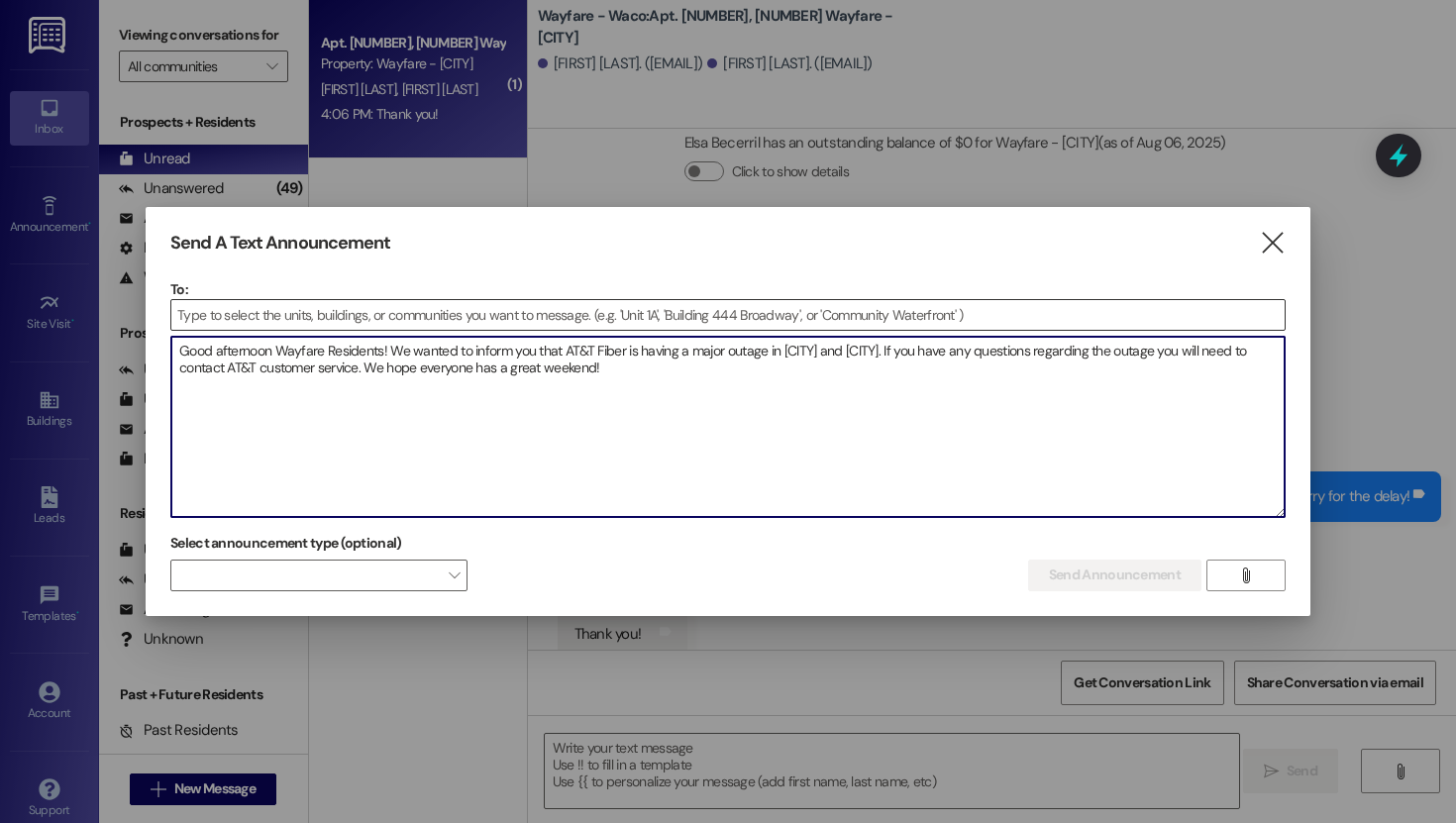 type on "Good afternoon Wayfare Residents! We wanted to inform you that AT&T Fiber is having a major outage in [CITY] and [CITY]. If you have any questions regarding the outage you will need to contact AT&T customer service. We hope everyone has a great weekend!" 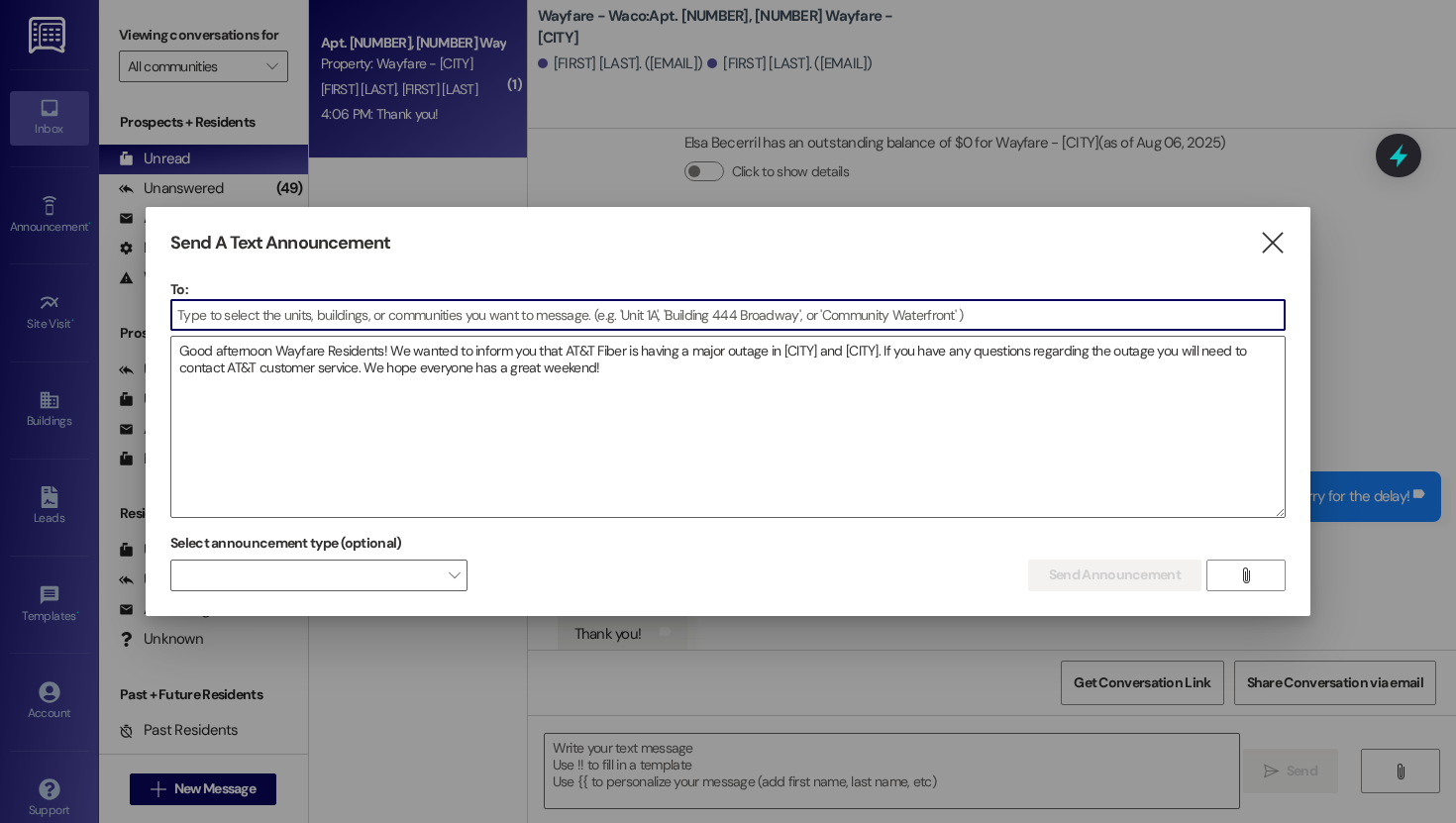 click at bounding box center [728, 315] 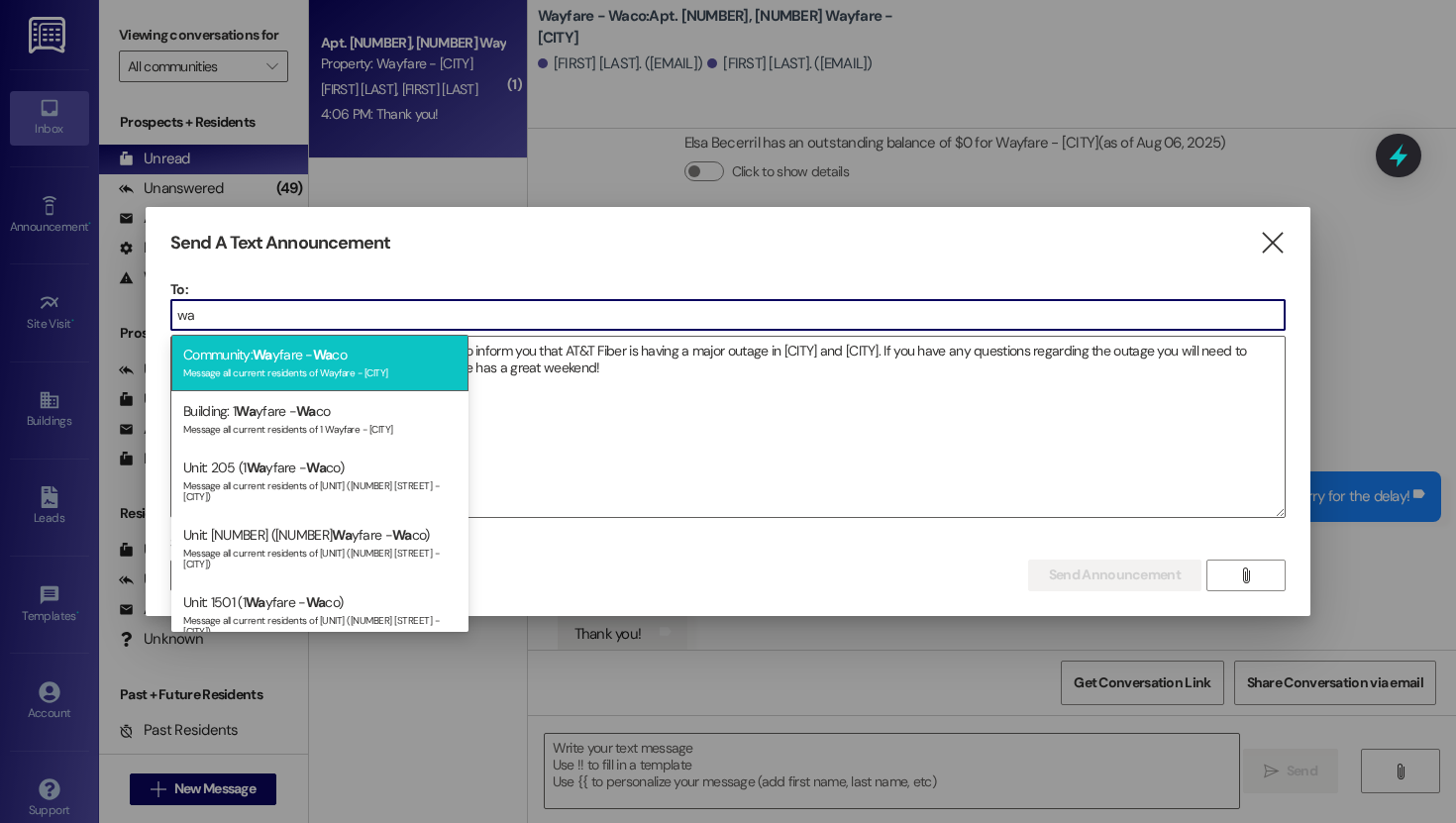 type on "wa" 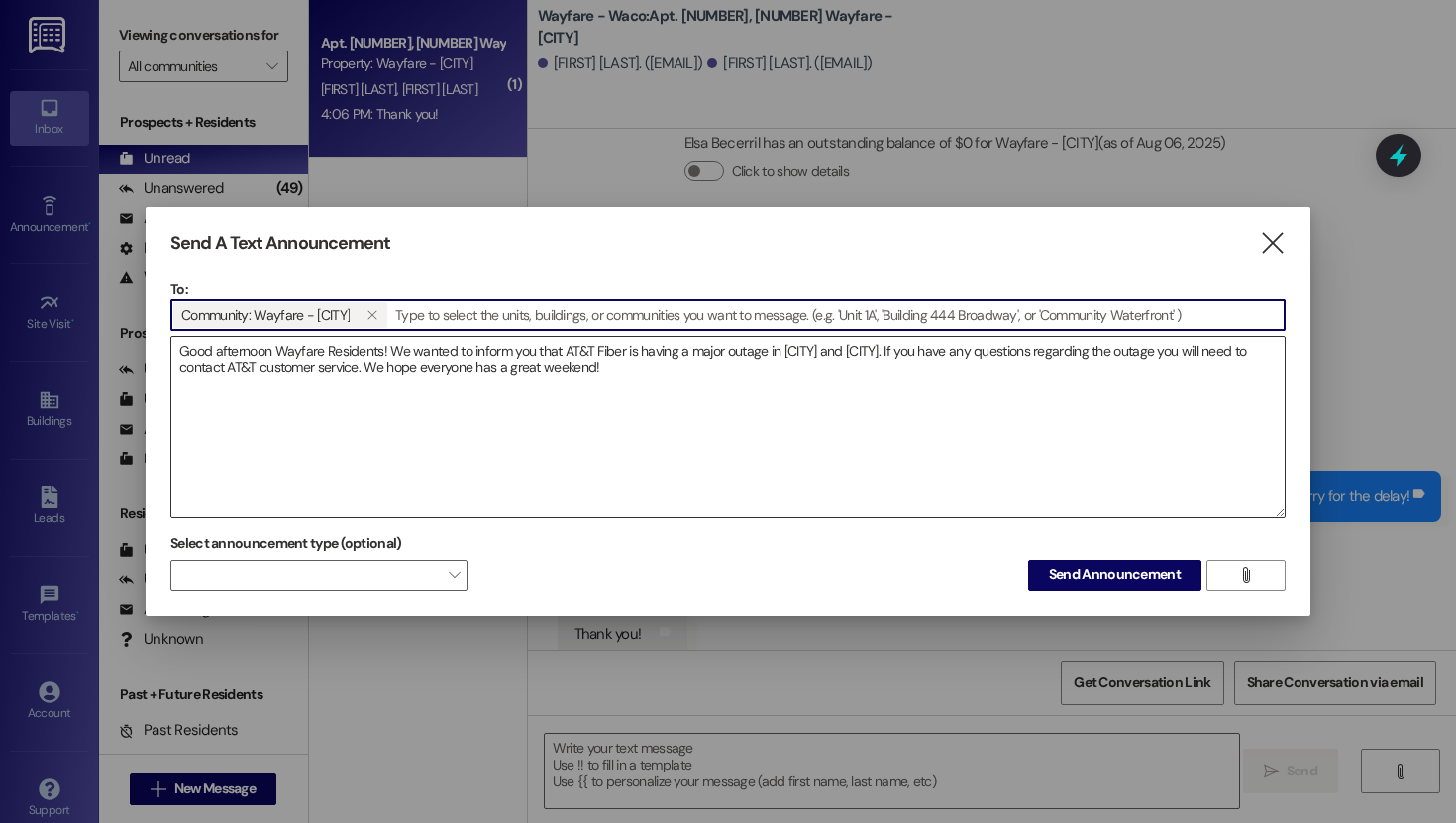 click on "Good afternoon Wayfare Residents! We wanted to inform you that AT&T Fiber is having a major outage in [CITY] and [CITY]. If you have any questions regarding the outage you will need to contact AT&T customer service. We hope everyone has a great weekend!" at bounding box center [728, 427] 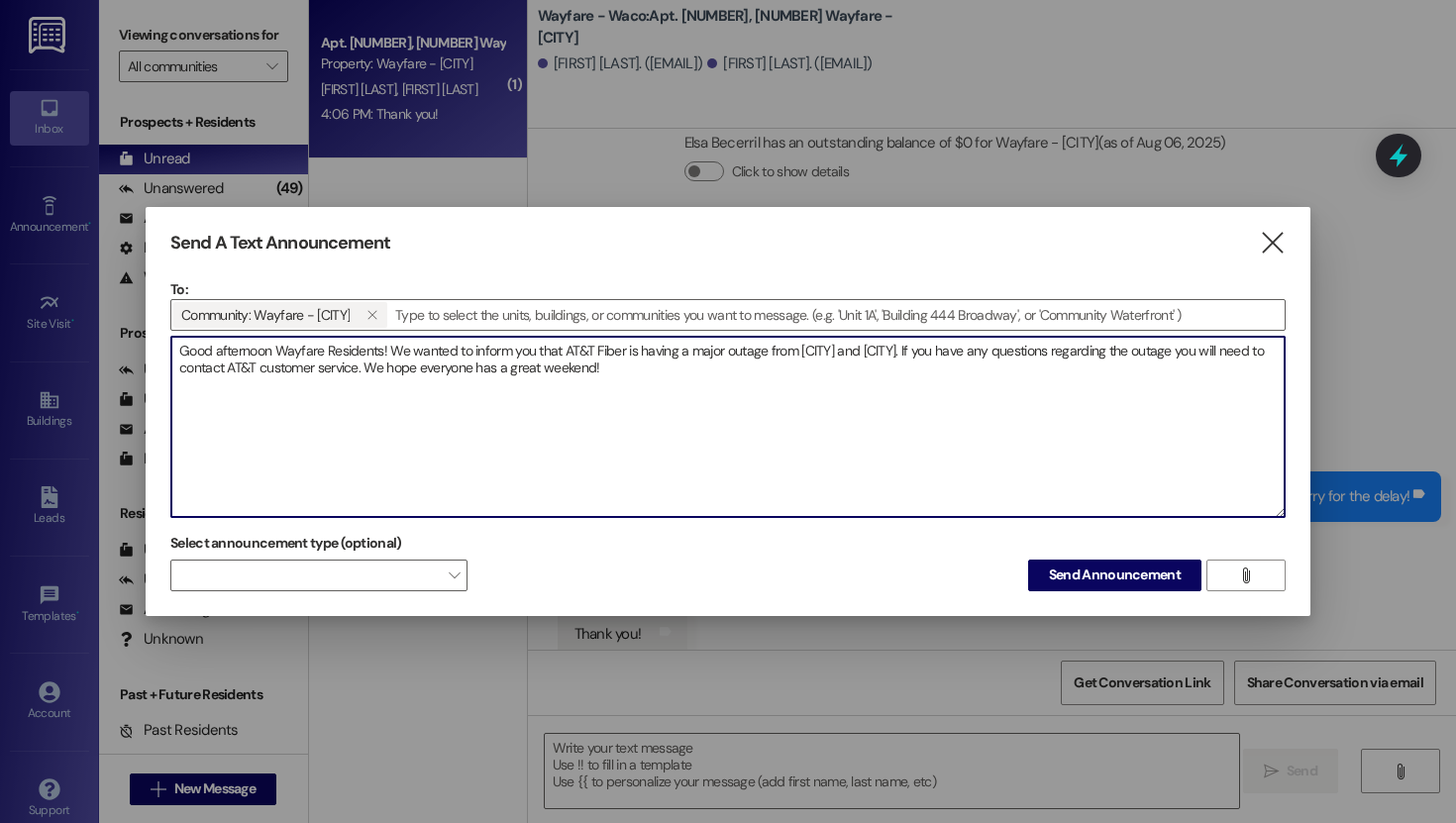 click on "Good afternoon Wayfare Residents! We wanted to inform you that AT&T Fiber is having a major outage from [CITY] and [CITY]. If you have any questions regarding the outage you will need to contact AT&T customer service. We hope everyone has a great weekend!" at bounding box center (728, 427) 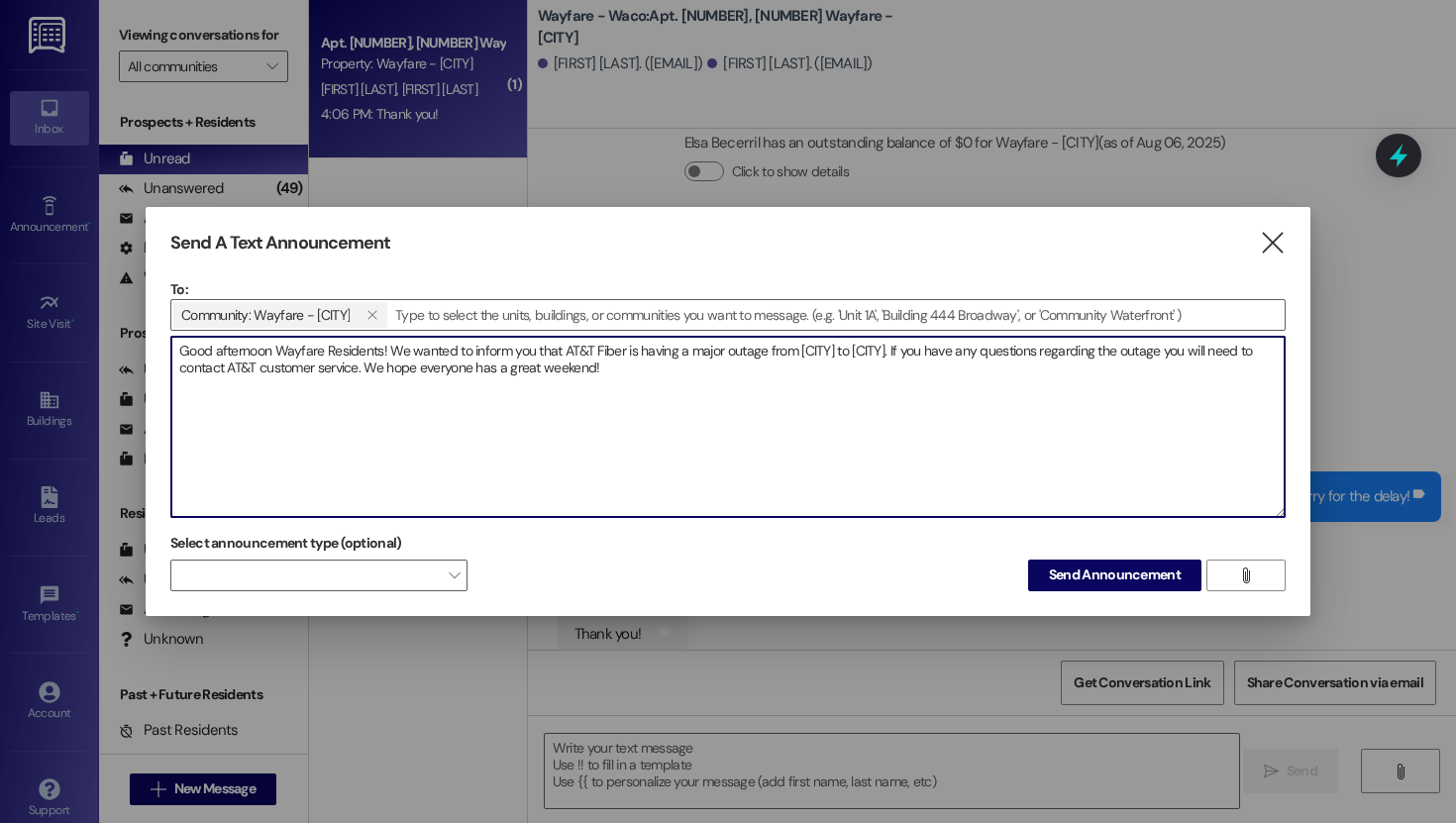 click on "Good afternoon Wayfare Residents! We wanted to inform you that AT&T Fiber is having a major outage from [CITY] to [CITY]. If you have any questions regarding the outage you will need to contact AT&T customer service. We hope everyone has a great weekend!" at bounding box center [728, 427] 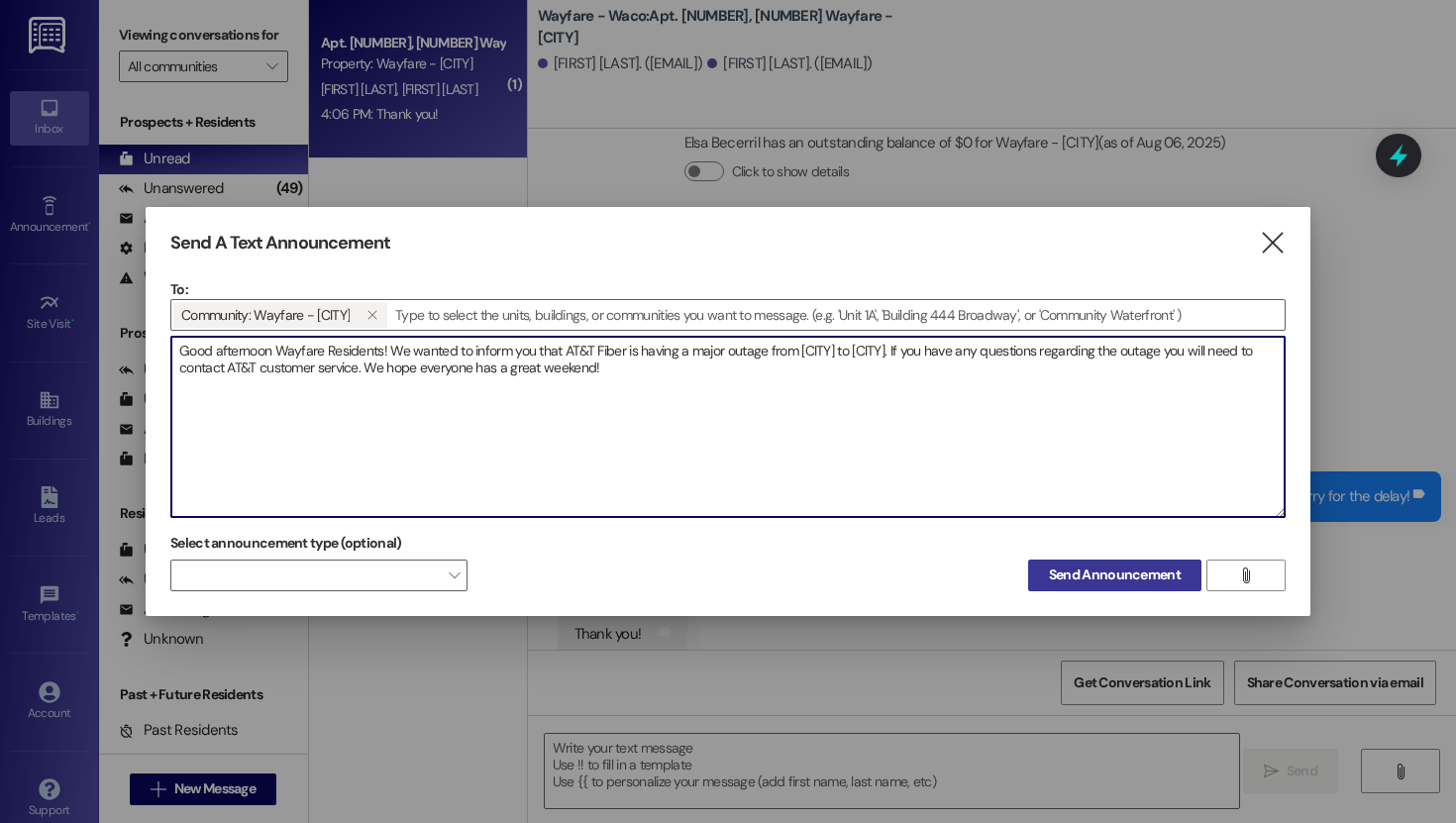 type on "Good afternoon Wayfare Residents! We wanted to inform you that AT&T Fiber is having a major outage from [CITY] to [CITY]. If you have any questions regarding the outage you will need to contact AT&T customer service. We hope everyone has a great weekend!" 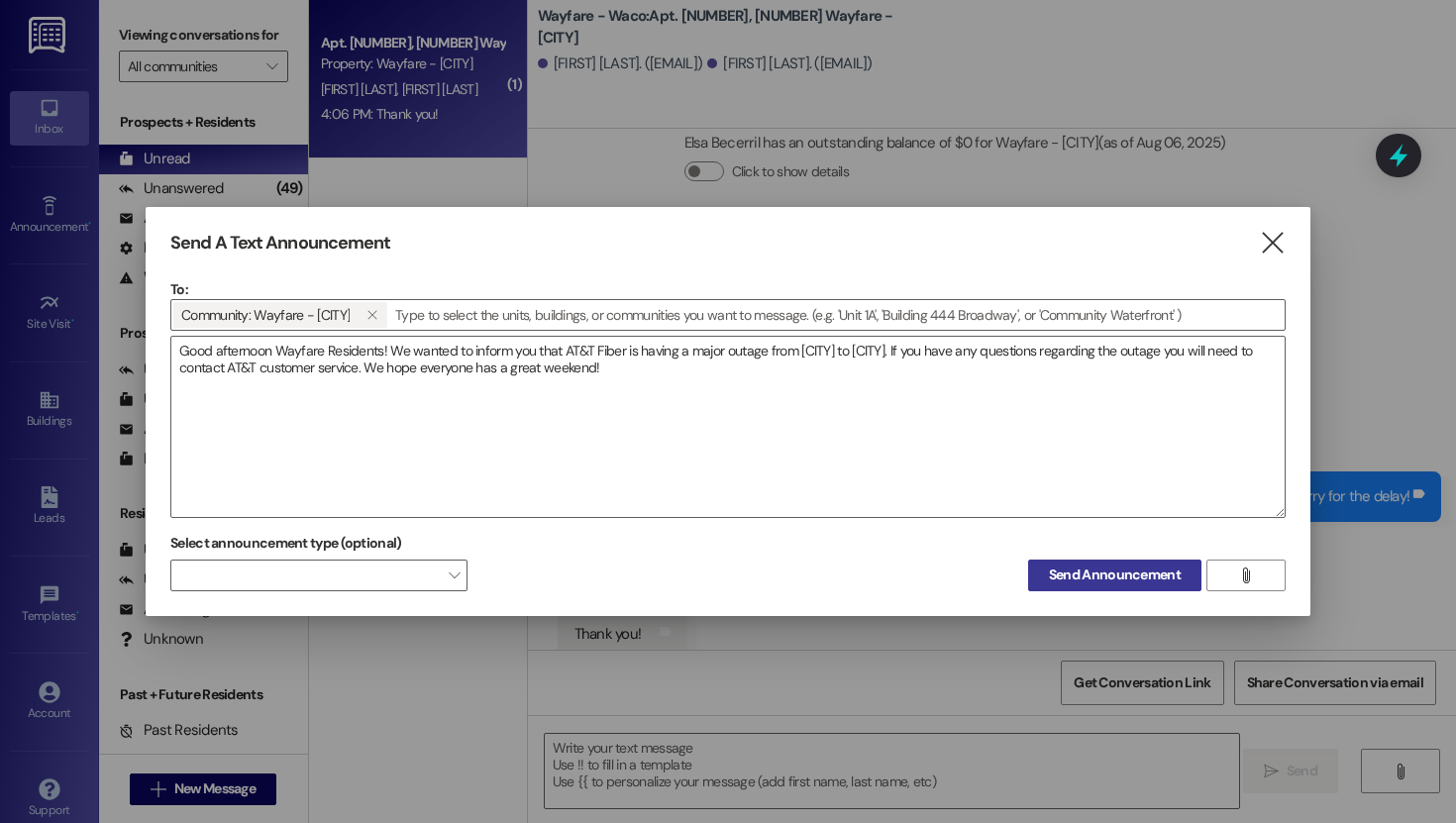 click on "Send Announcement" at bounding box center [1114, 574] 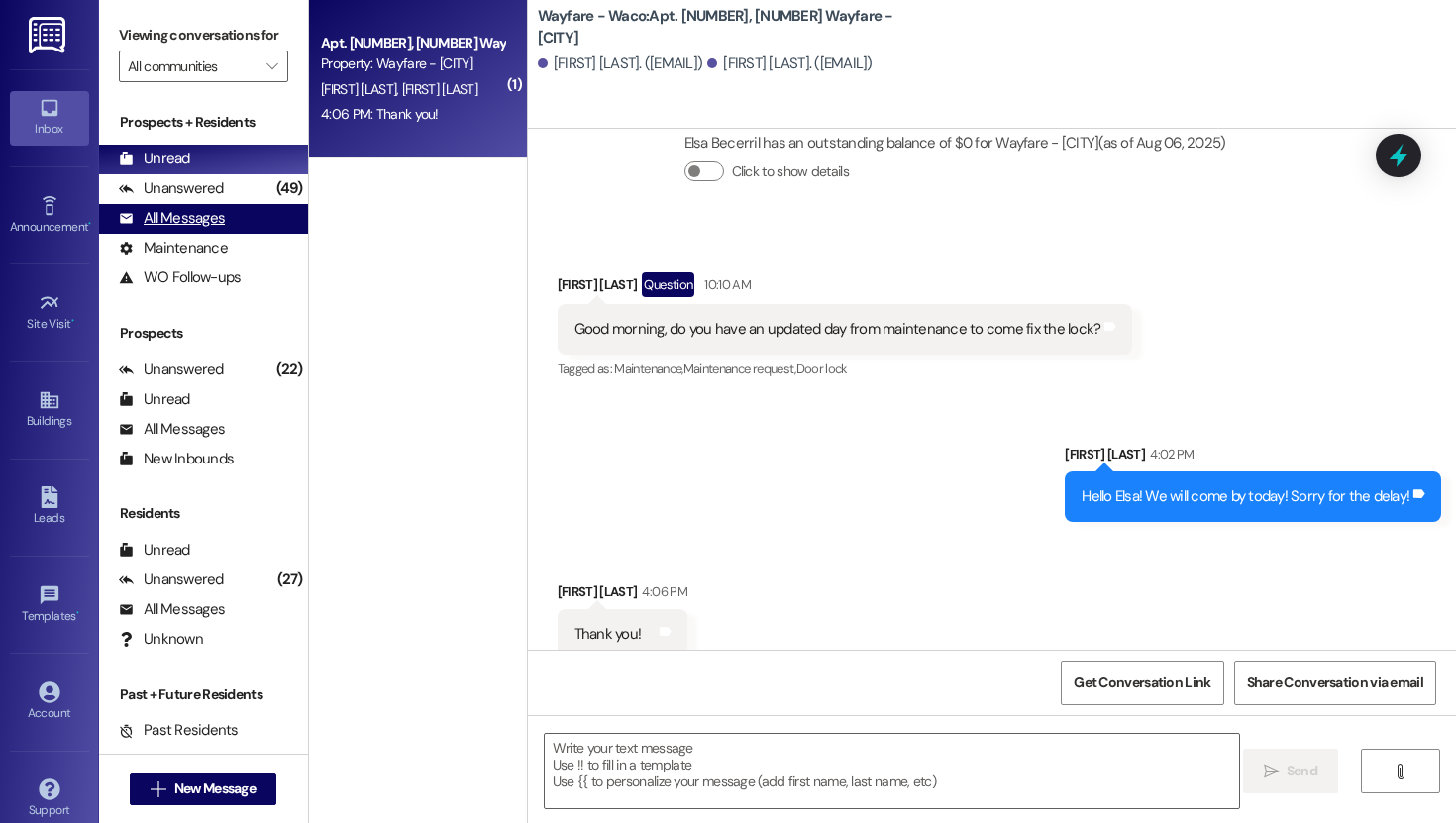 click on "All Messages" at bounding box center (171, 218) 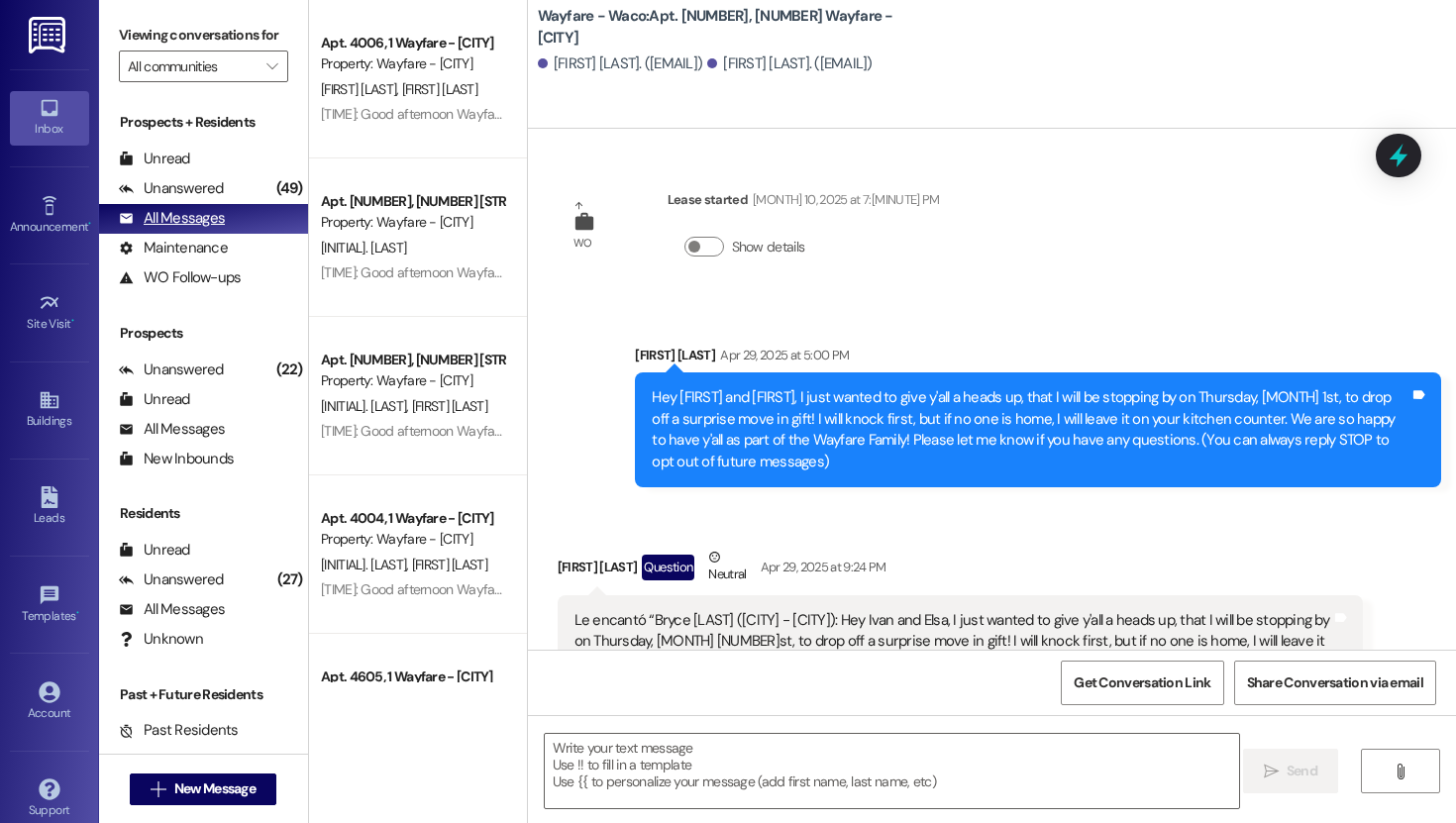 scroll, scrollTop: 12300, scrollLeft: 0, axis: vertical 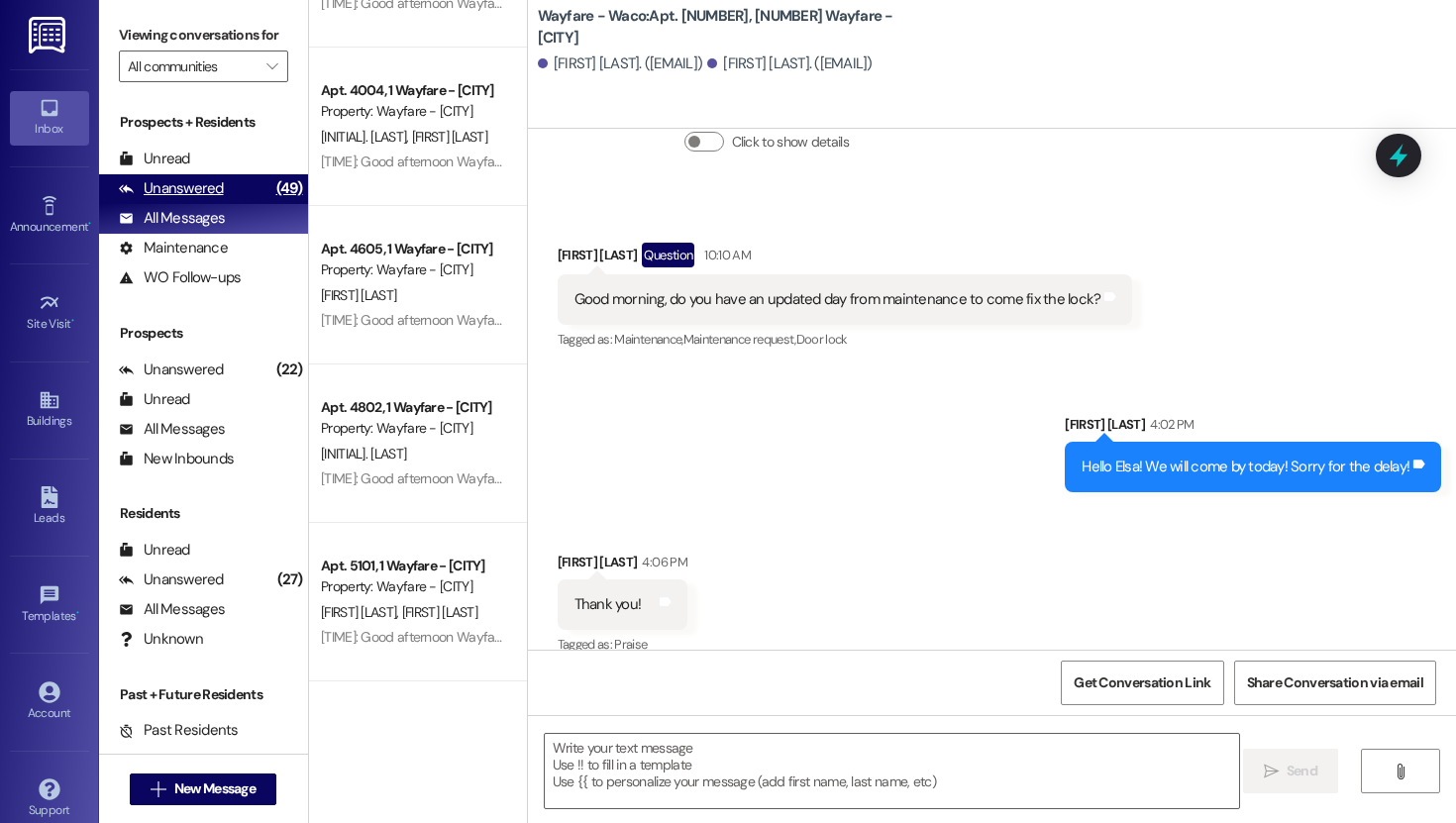 click on "Unanswered" at bounding box center (171, 188) 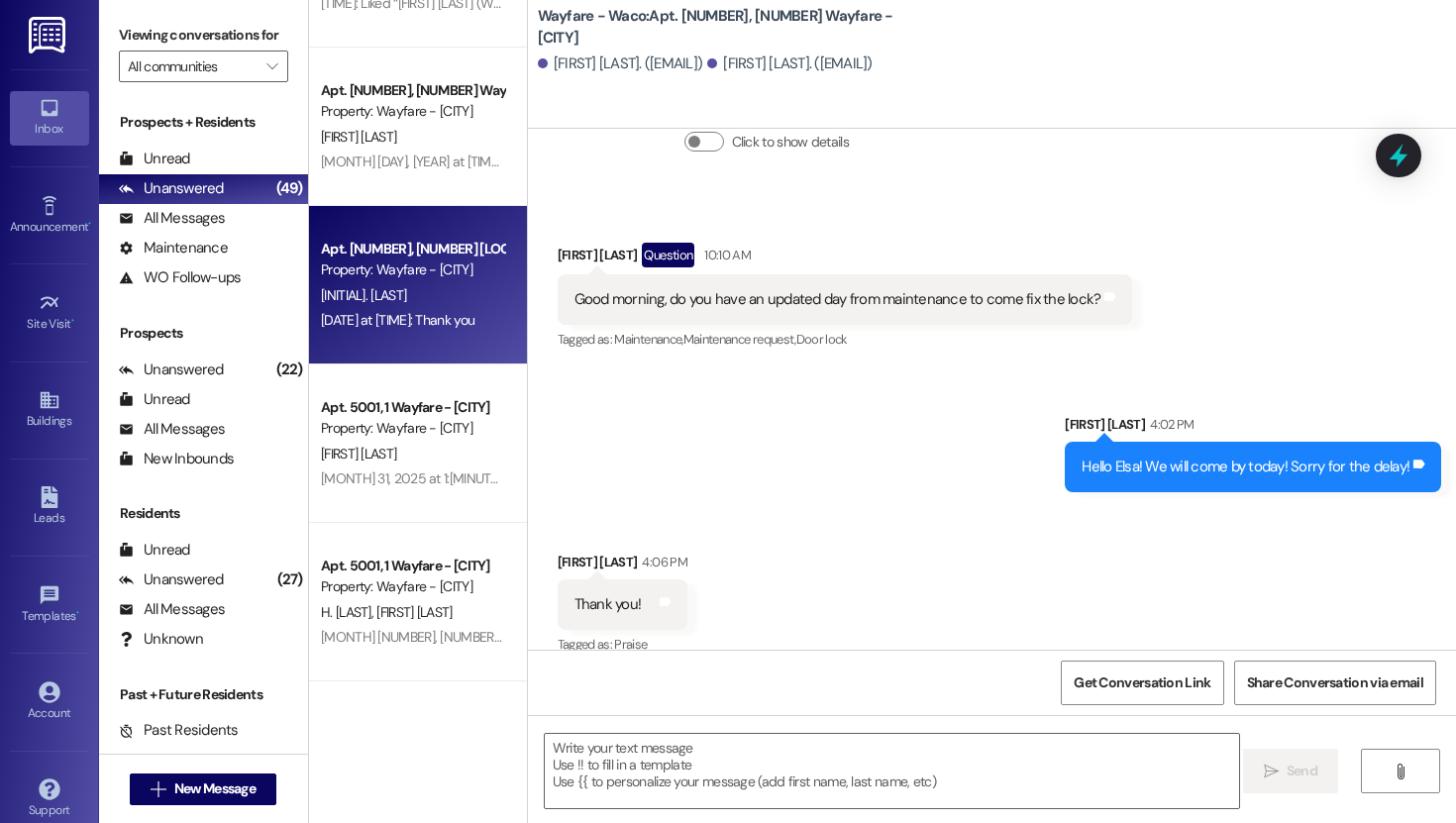 scroll, scrollTop: 0, scrollLeft: 0, axis: both 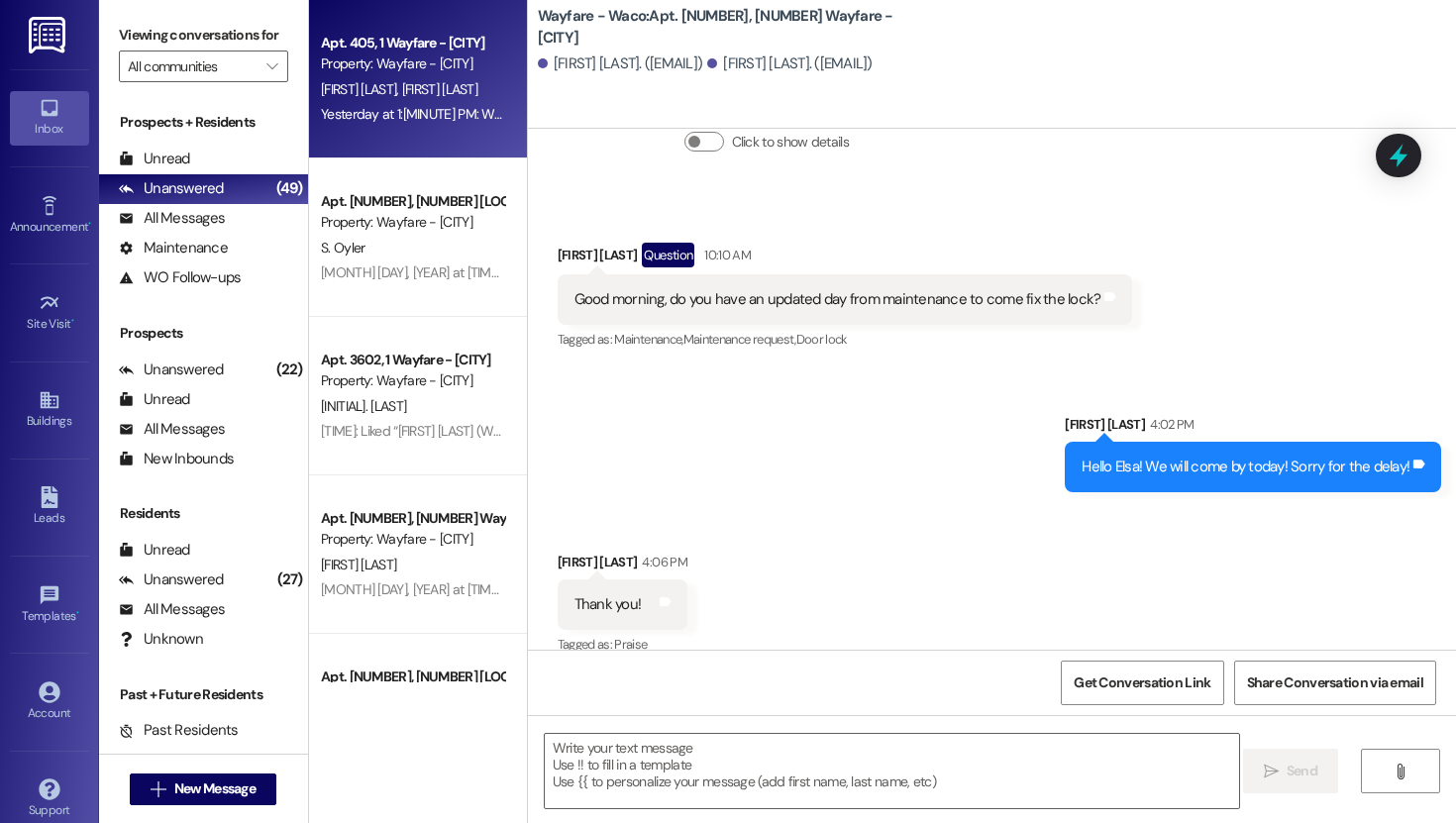 click on "[FIRST] [LAST]" at bounding box center [439, 89] 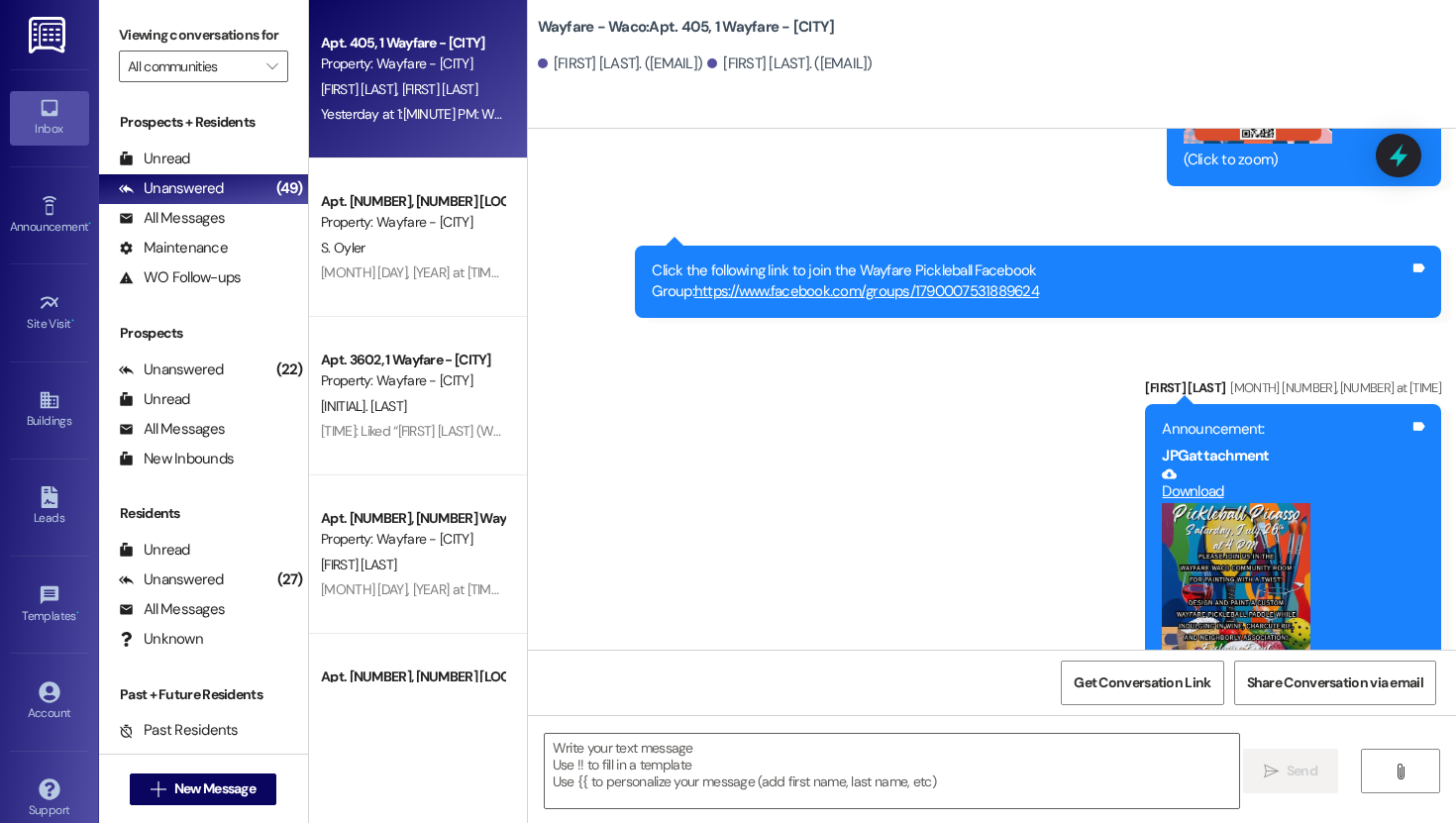 scroll, scrollTop: 14019, scrollLeft: 0, axis: vertical 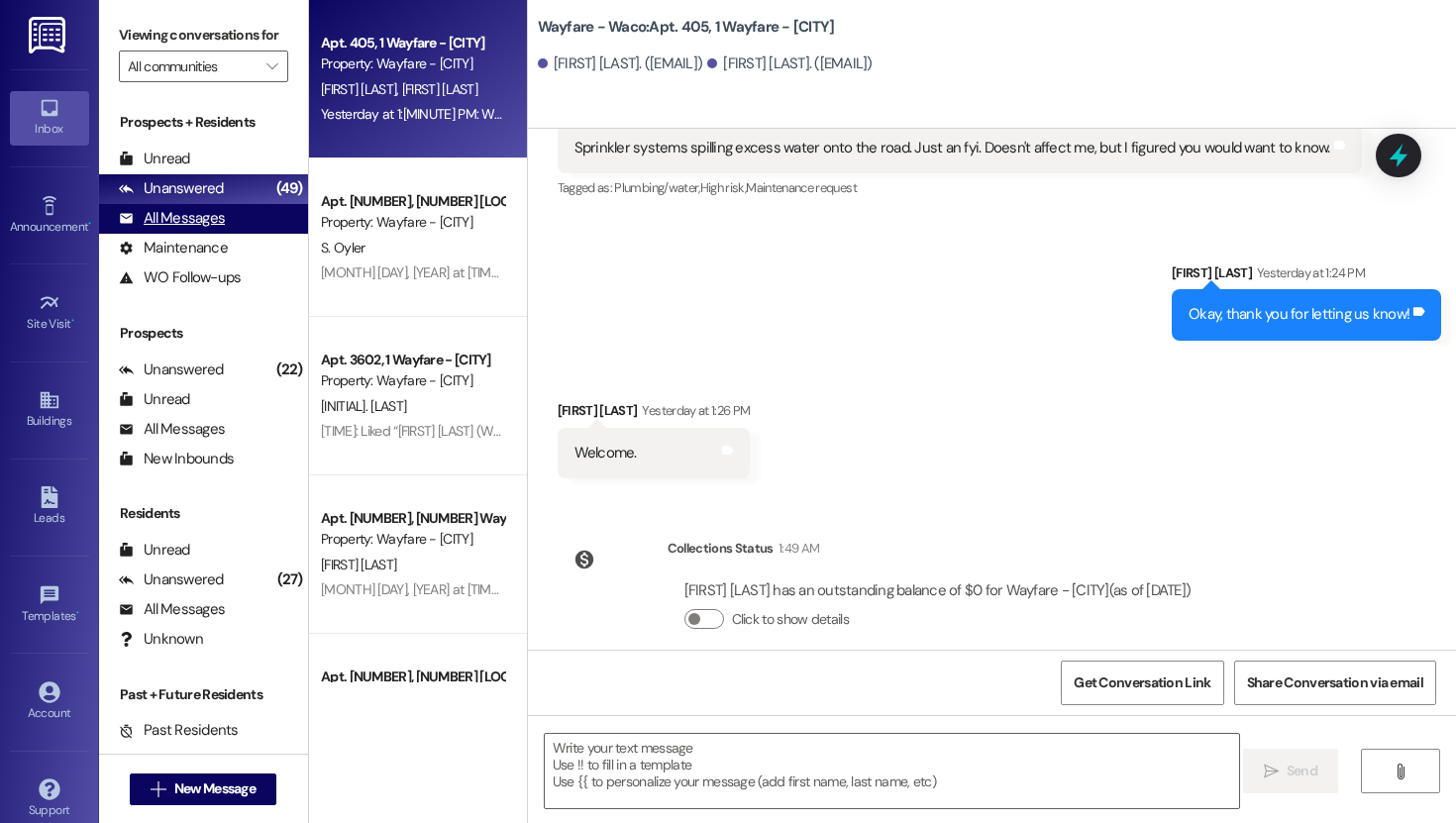click on "All Messages" at bounding box center [171, 218] 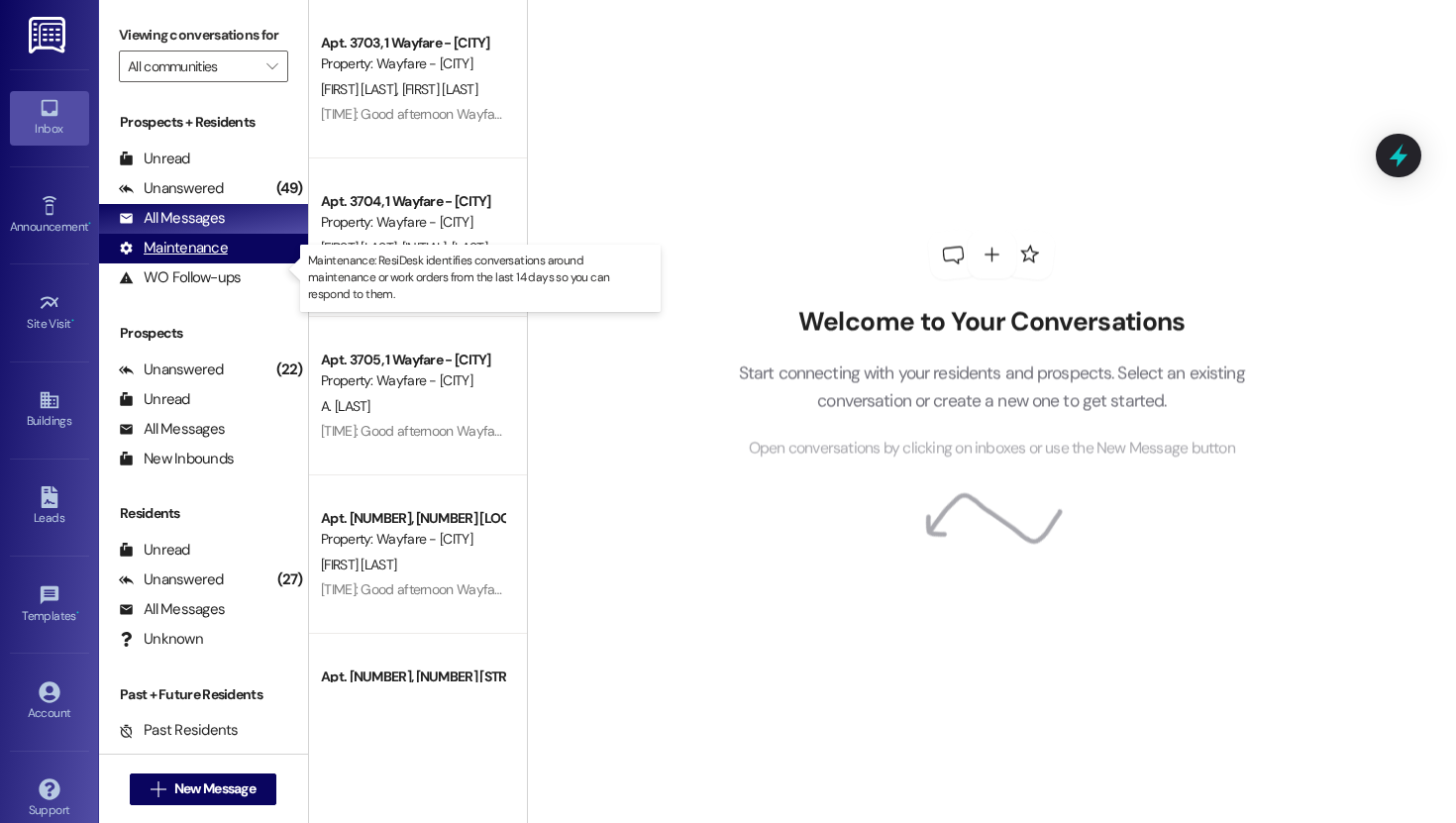 click on "Maintenance" at bounding box center [173, 248] 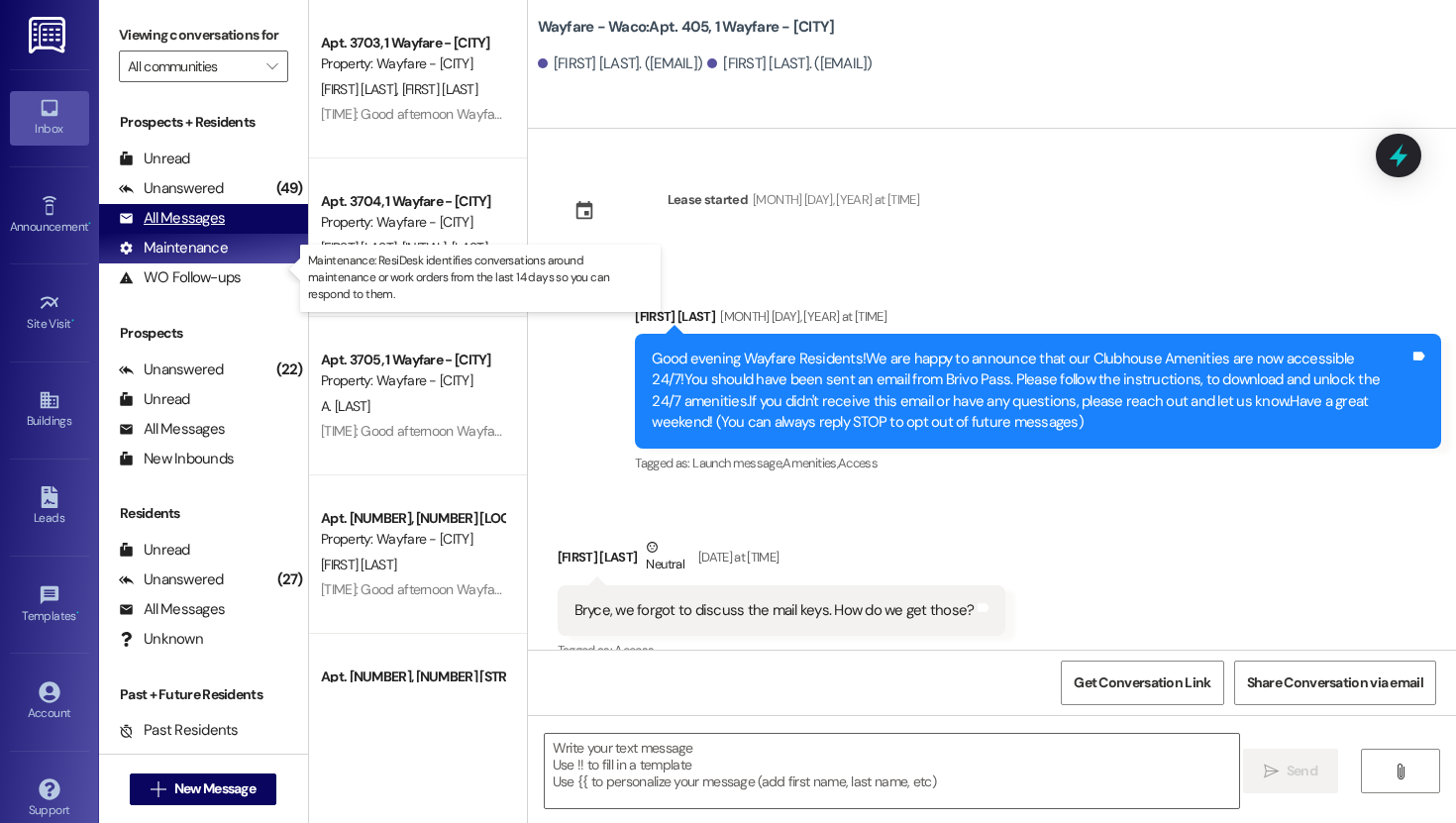 scroll, scrollTop: 0, scrollLeft: 0, axis: both 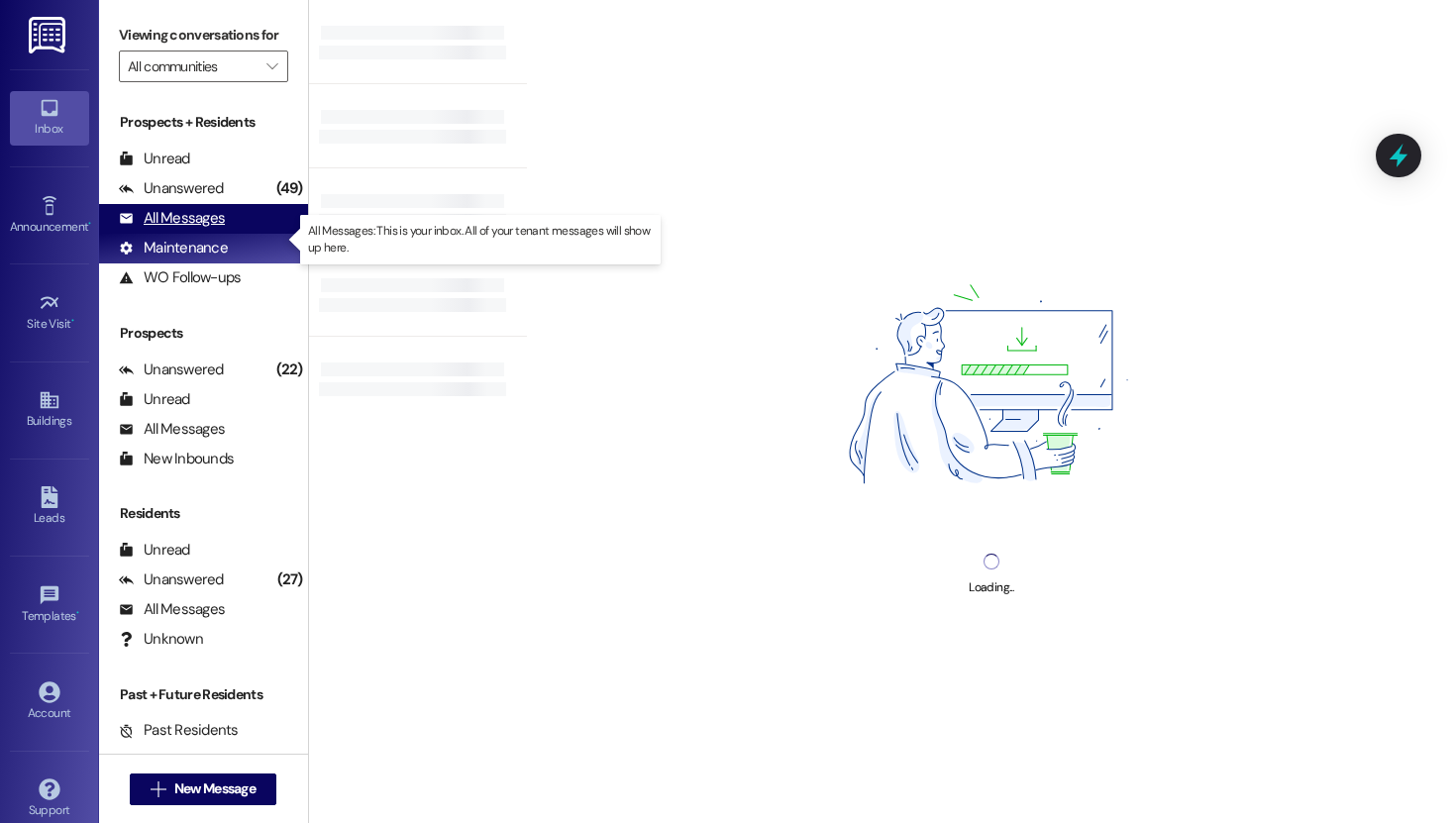 click on "All Messages" at bounding box center (171, 218) 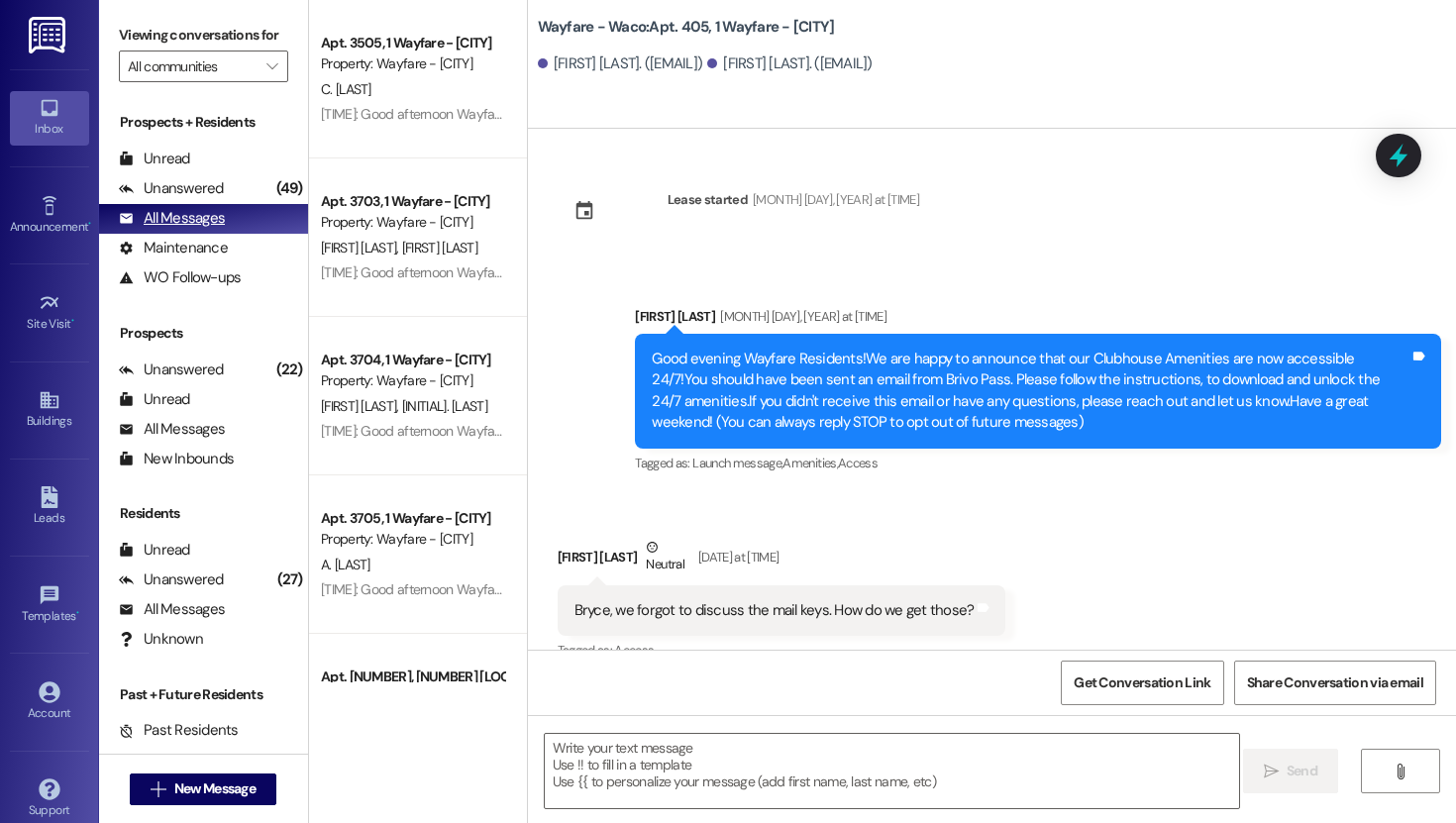 scroll, scrollTop: 13836, scrollLeft: 0, axis: vertical 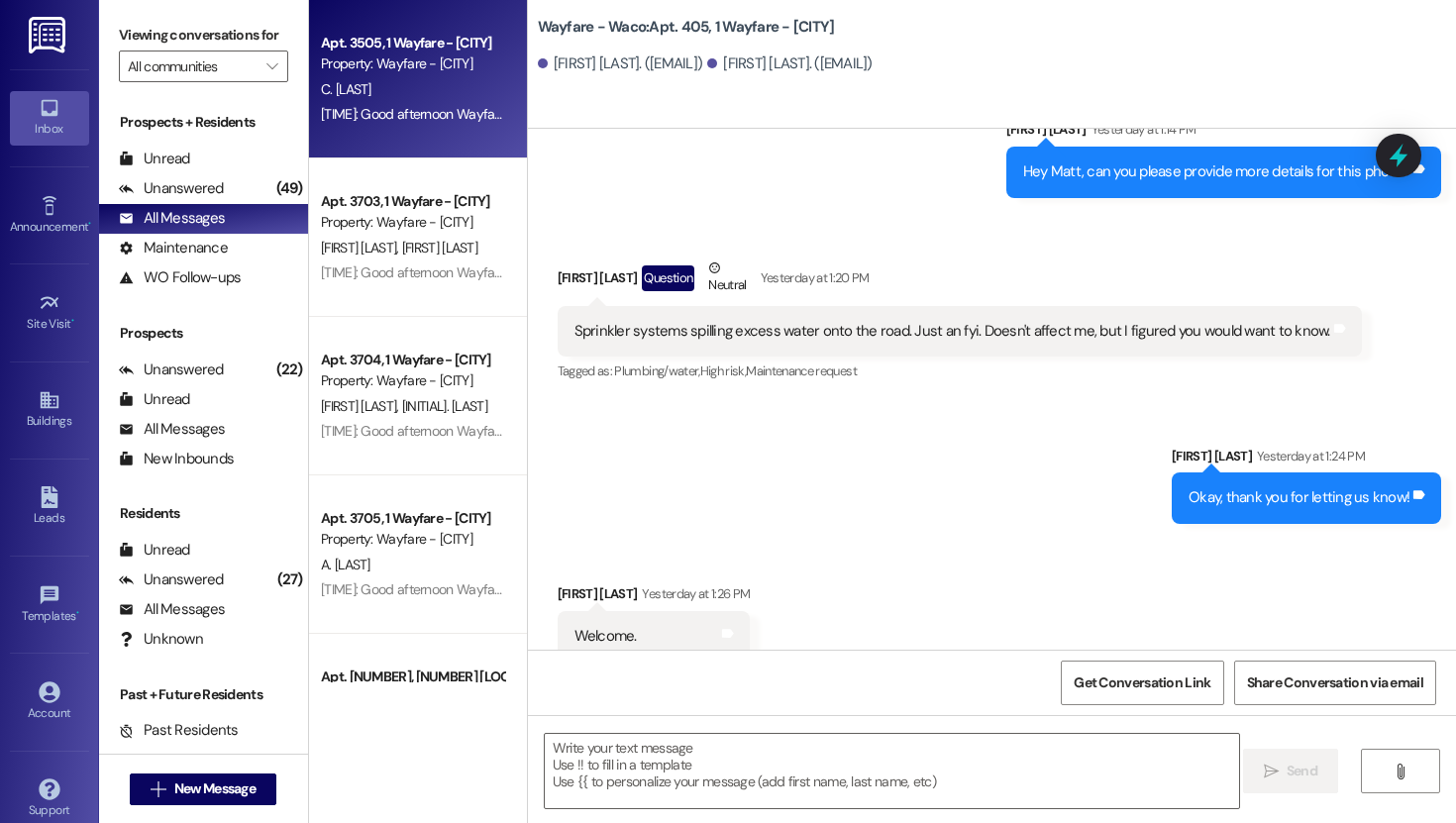 click on "C. [LAST]" at bounding box center [412, 89] 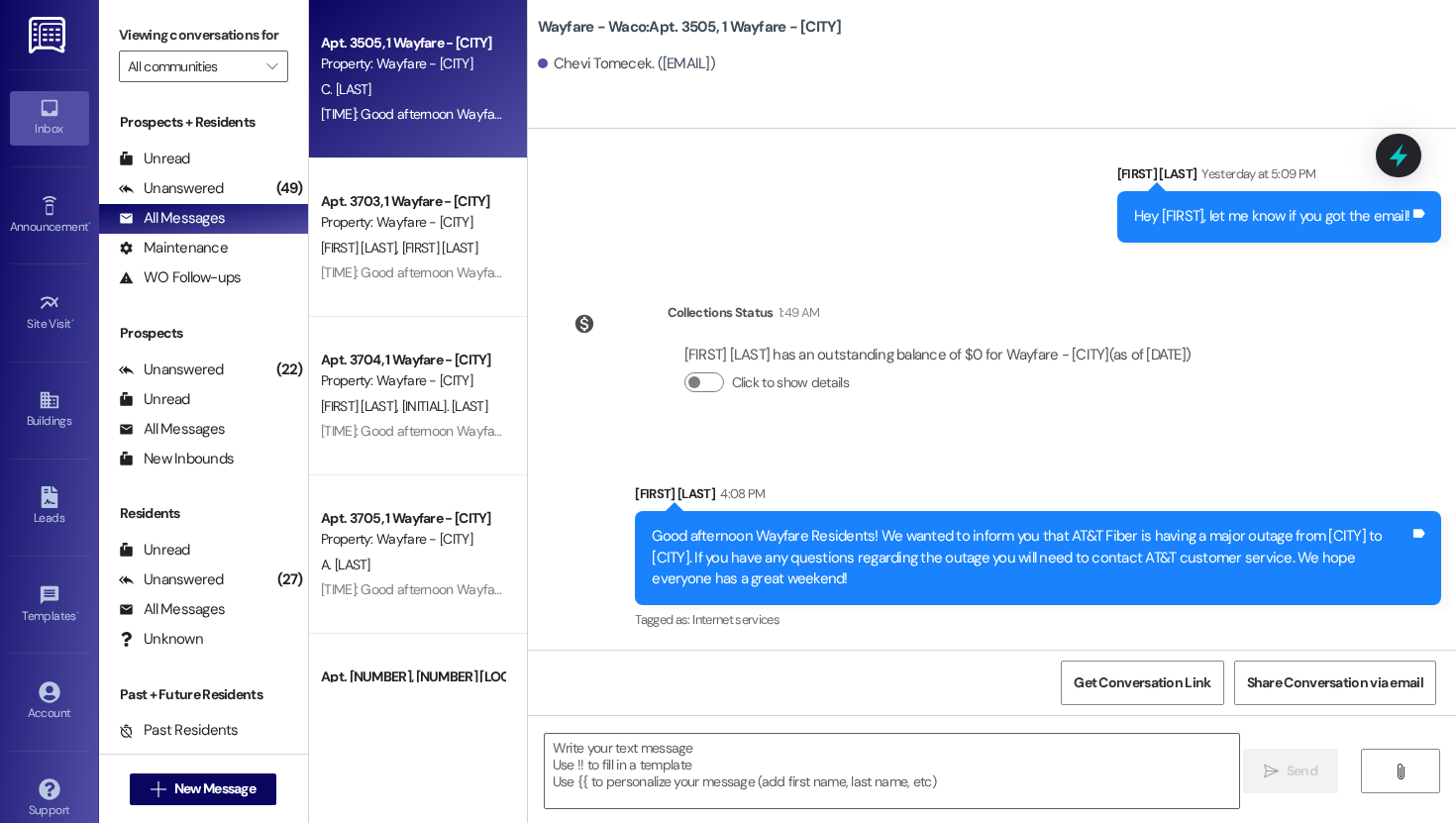 scroll, scrollTop: 1082, scrollLeft: 0, axis: vertical 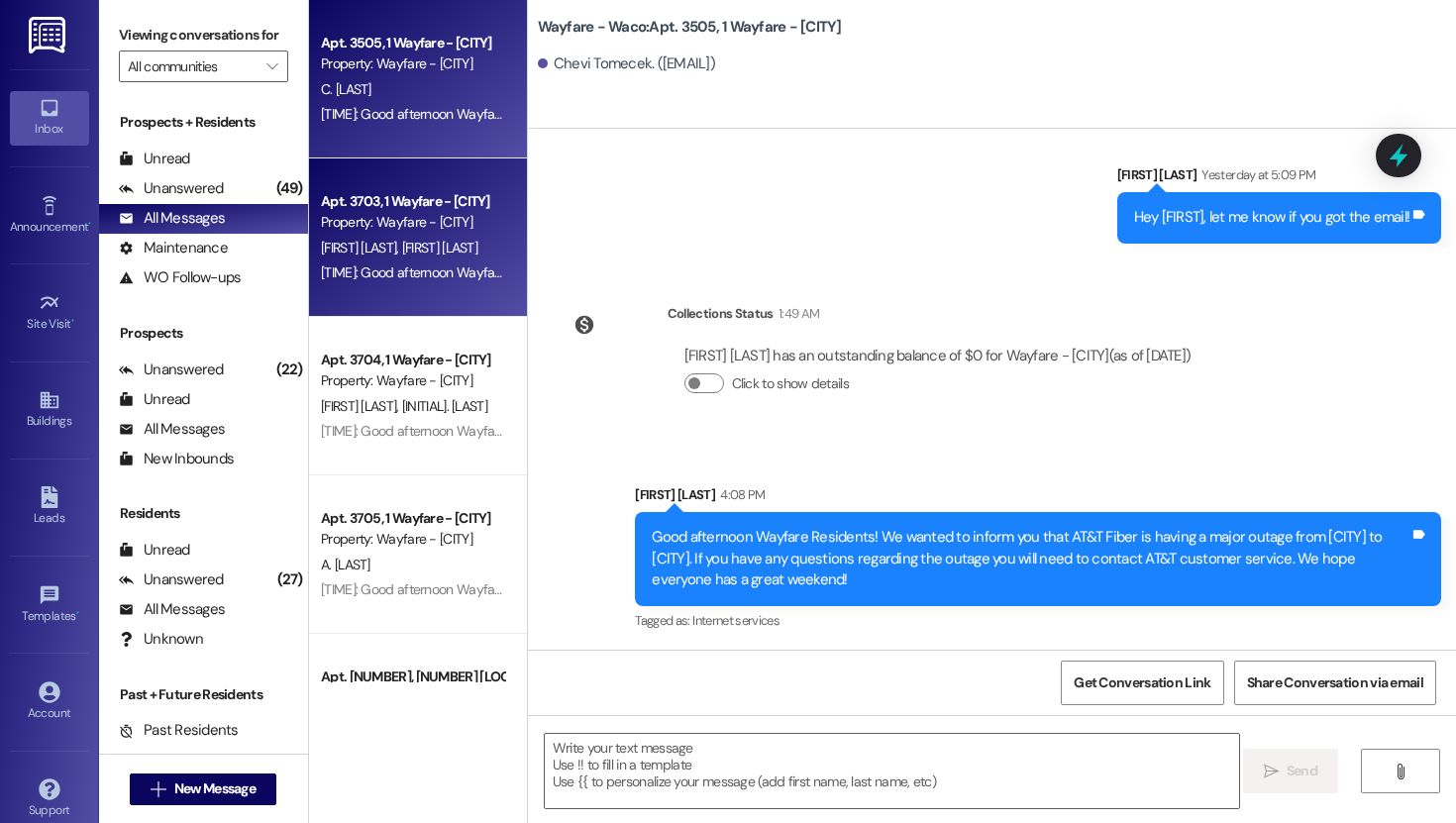 click on "Property: Wayfare - [CITY]" at bounding box center [412, 222] 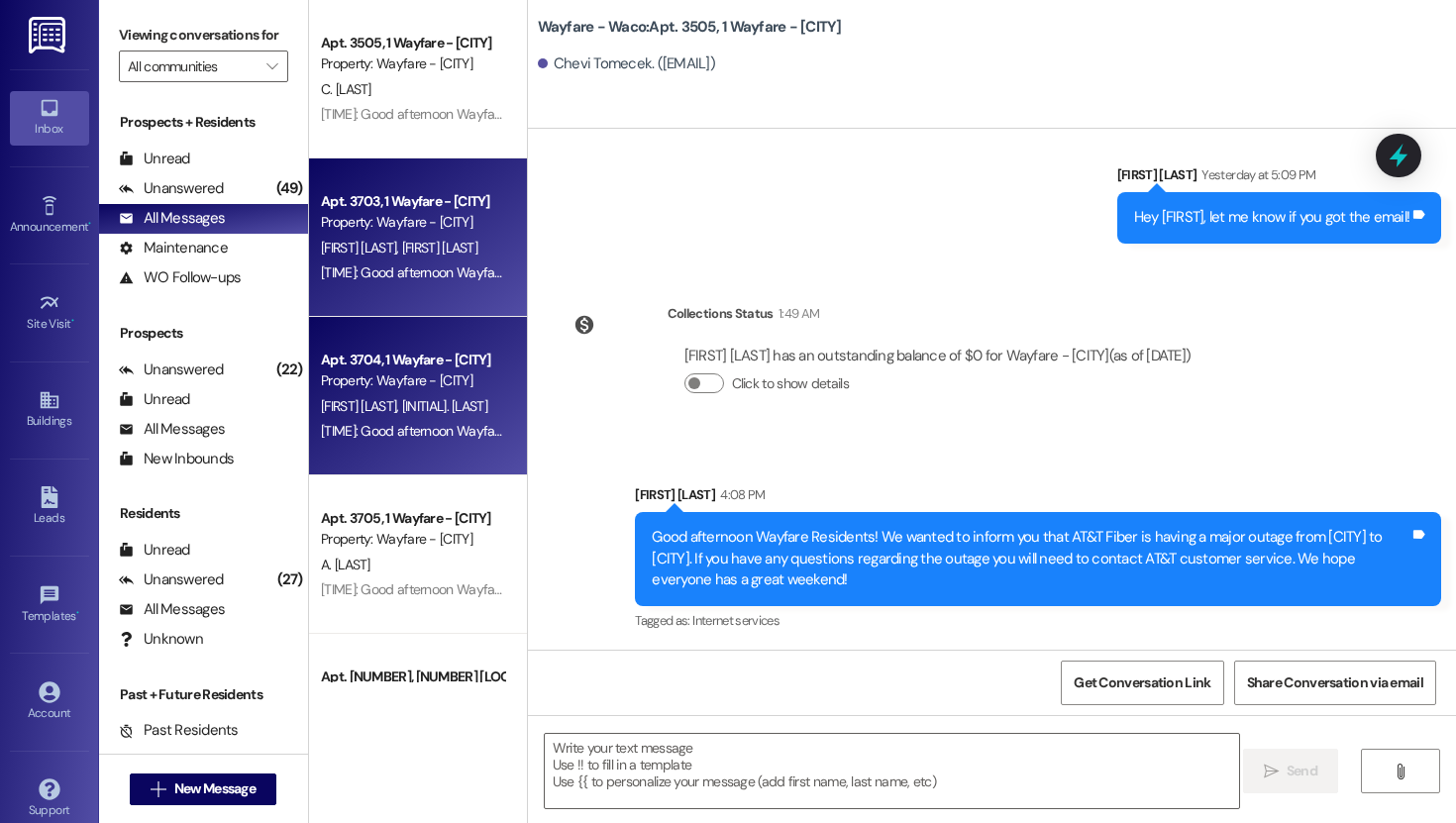 click on "Apt. 3704, 1 Wayfare - [CITY]" at bounding box center (412, 360) 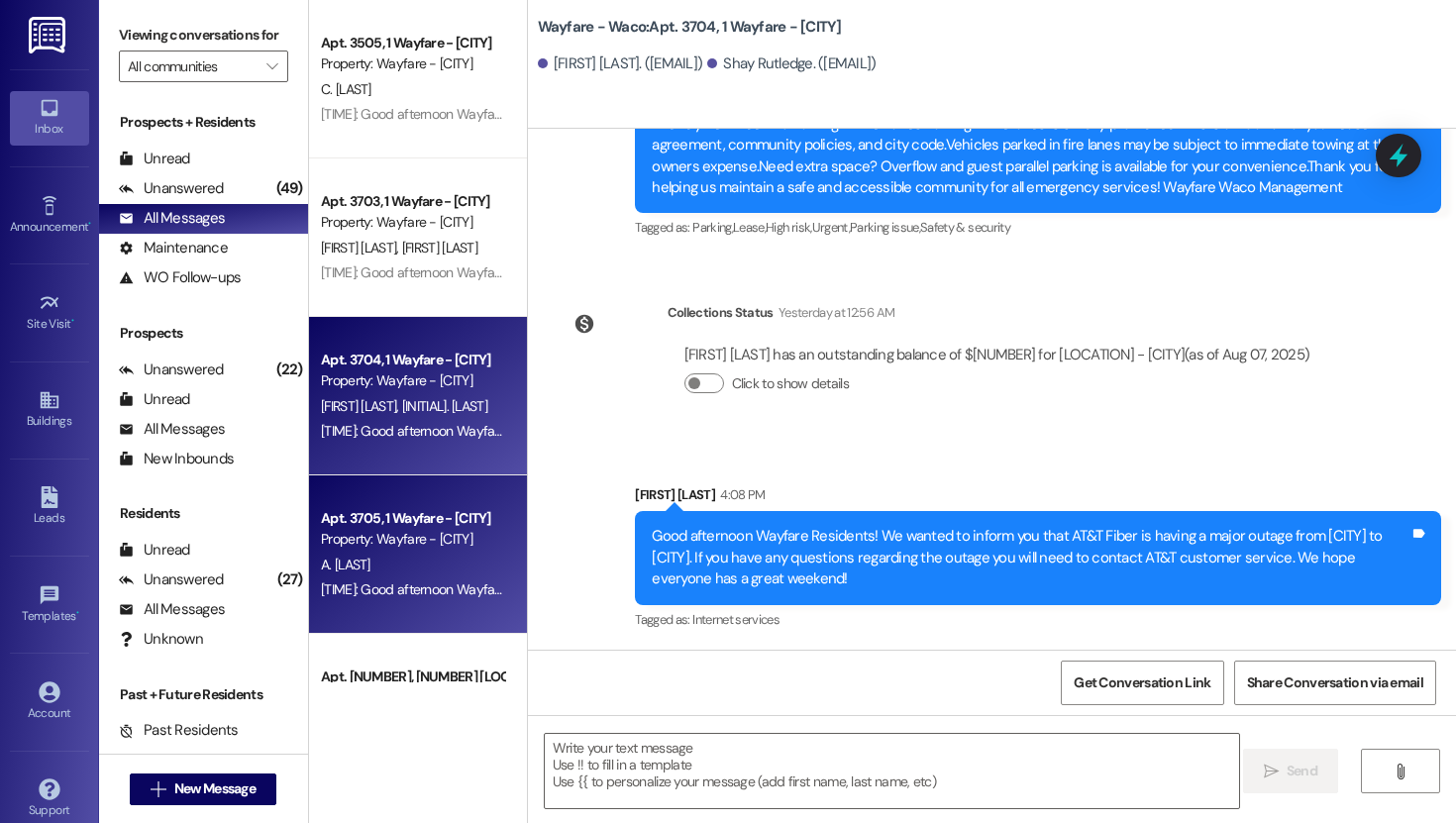 click on "Apt. 3705, 1 Wayfare - [CITY]" at bounding box center (412, 518) 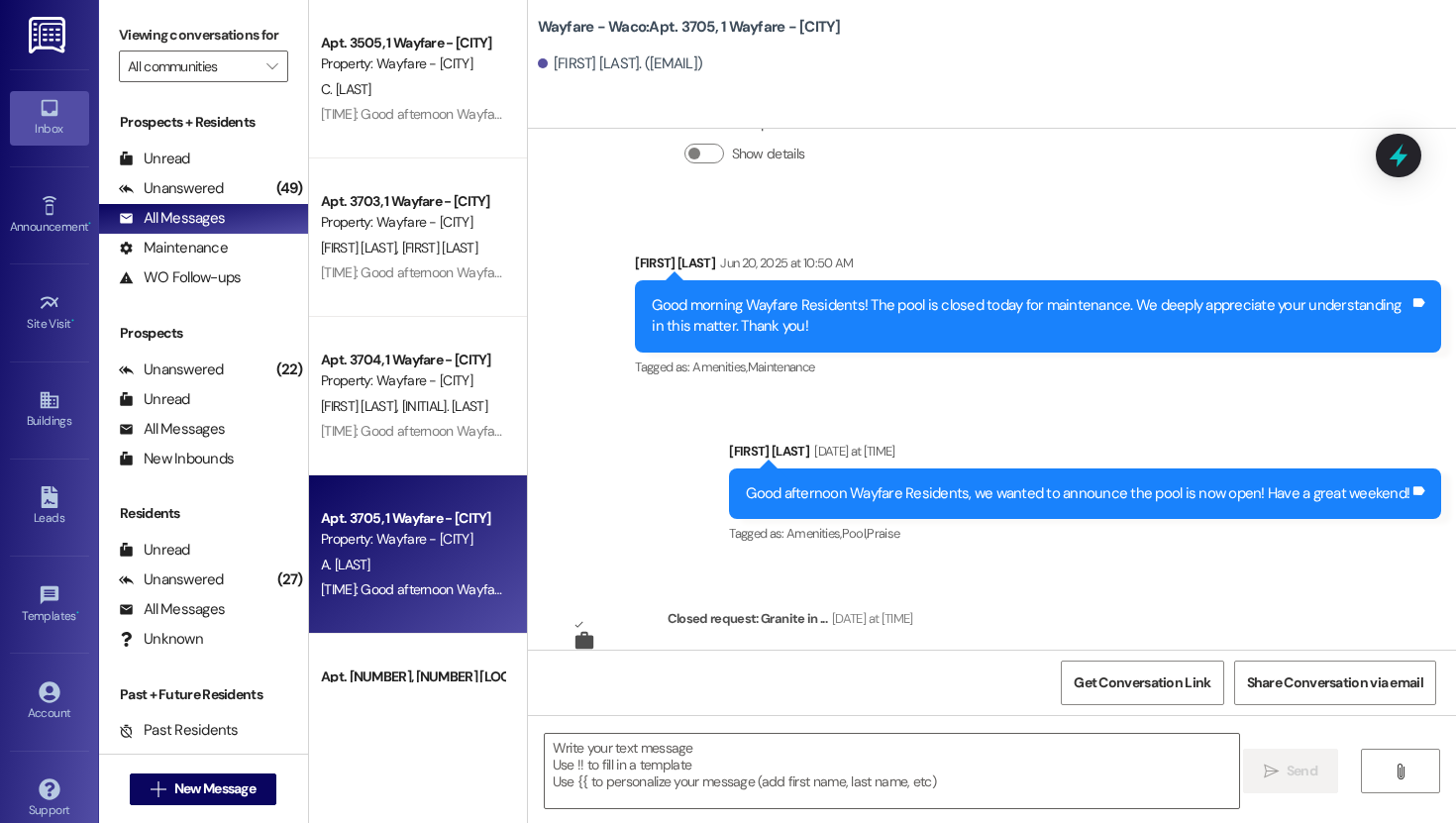 scroll, scrollTop: 5738, scrollLeft: 0, axis: vertical 